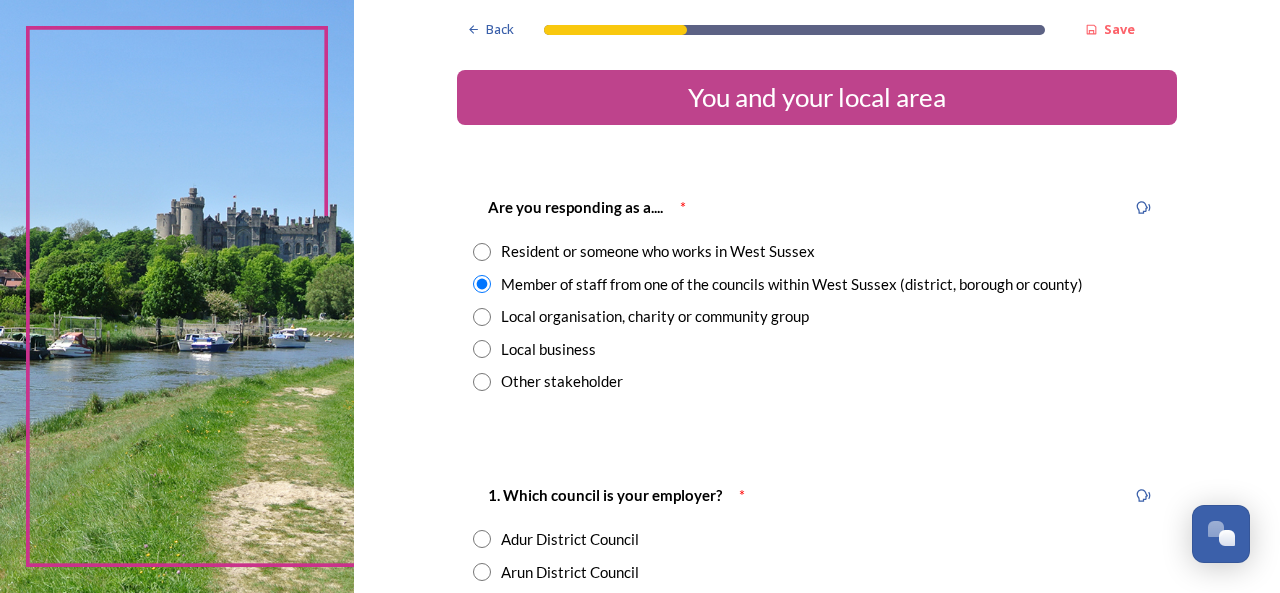 scroll, scrollTop: 0, scrollLeft: 0, axis: both 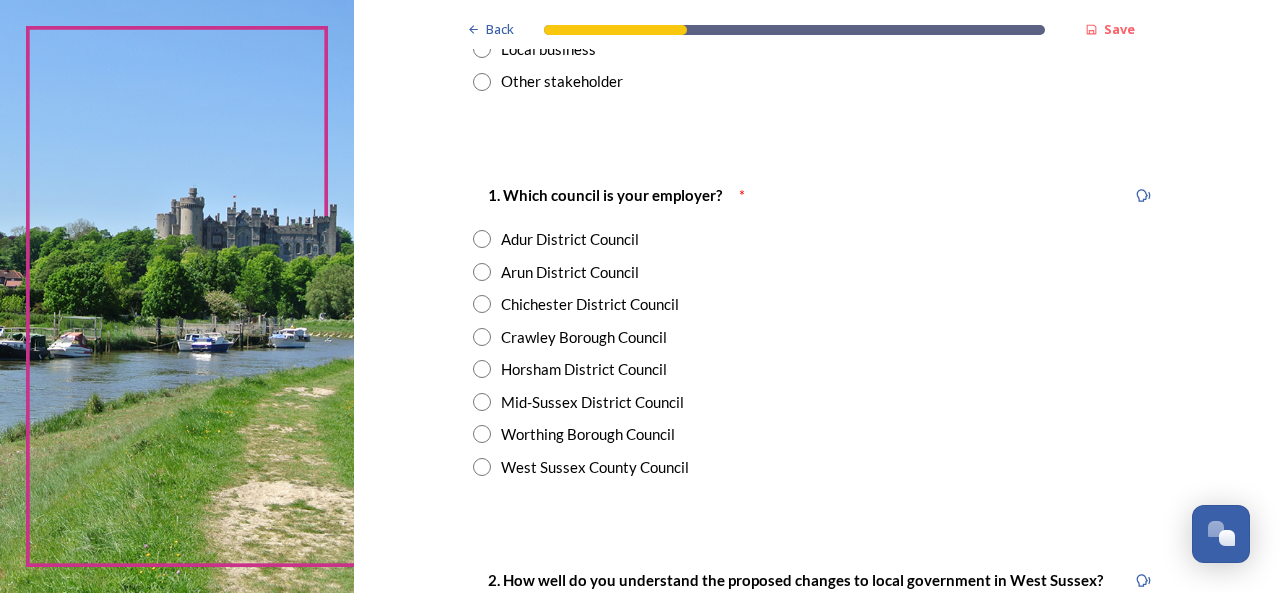 click at bounding box center [482, 239] 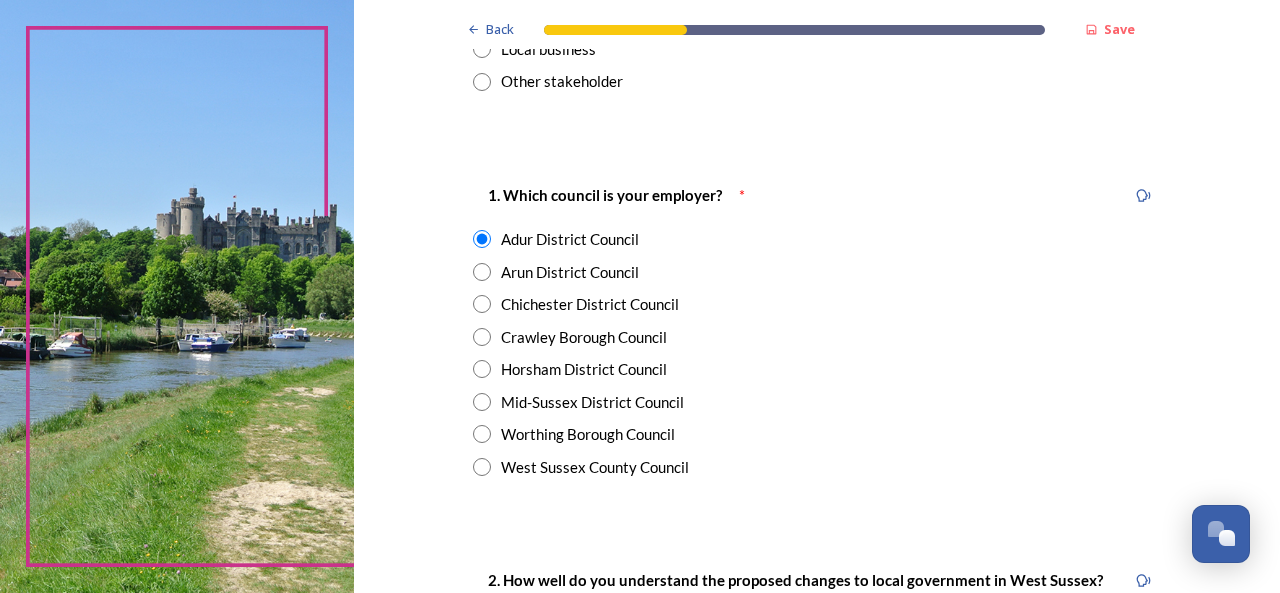 click at bounding box center [482, 434] 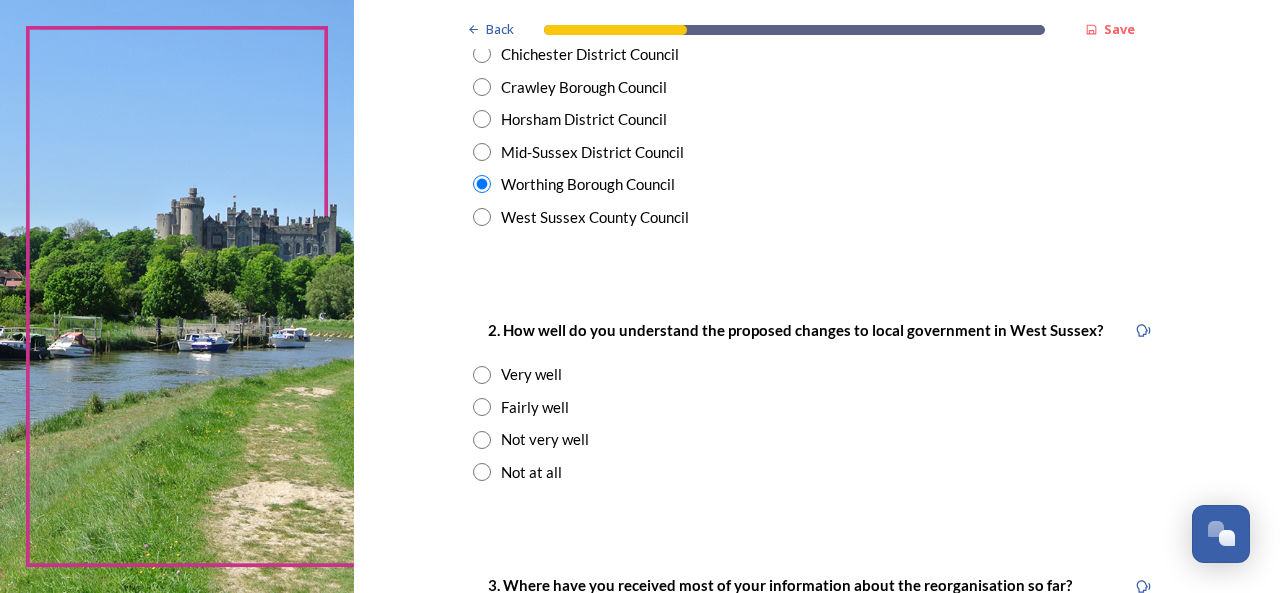 scroll, scrollTop: 600, scrollLeft: 0, axis: vertical 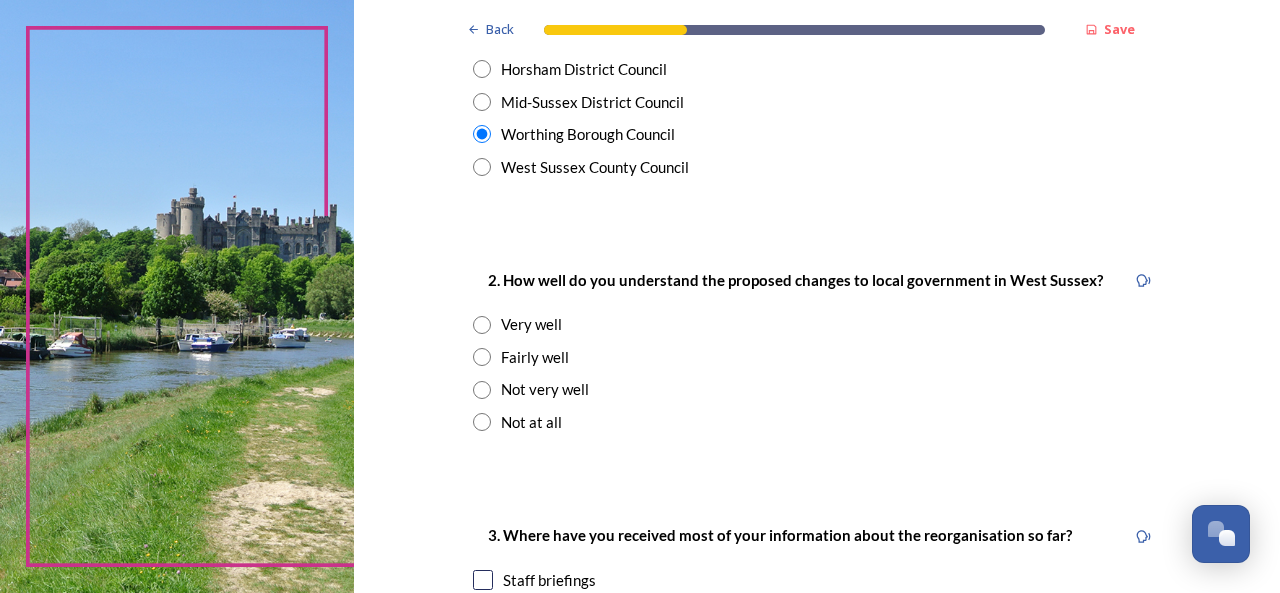 click at bounding box center [482, 357] 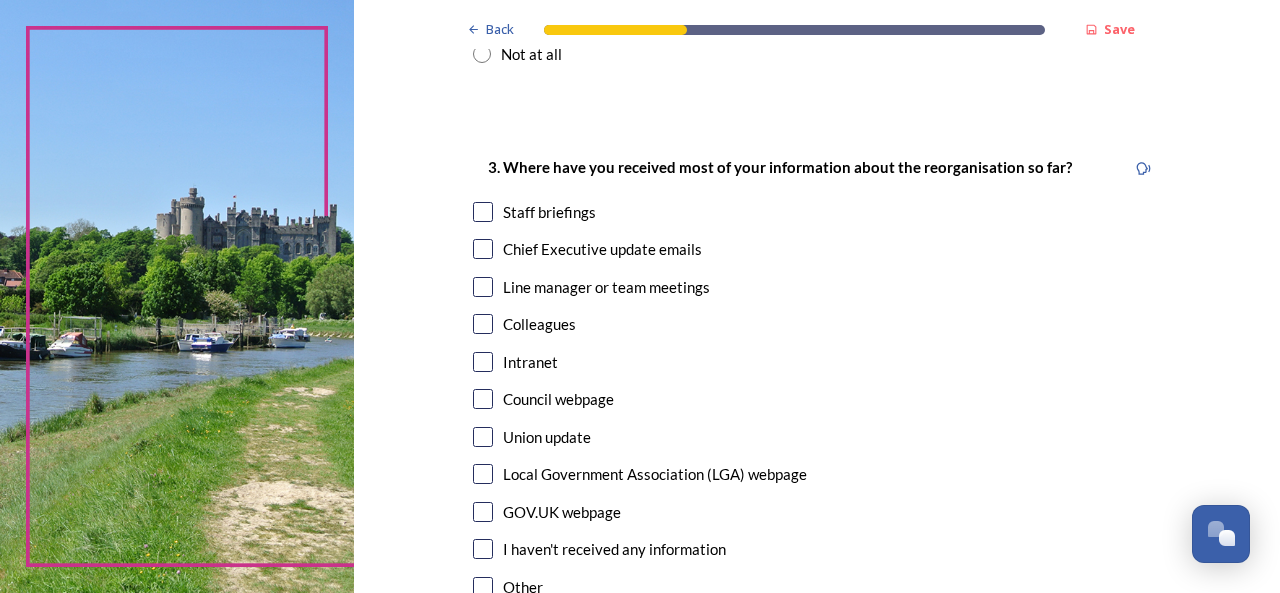 scroll, scrollTop: 1000, scrollLeft: 0, axis: vertical 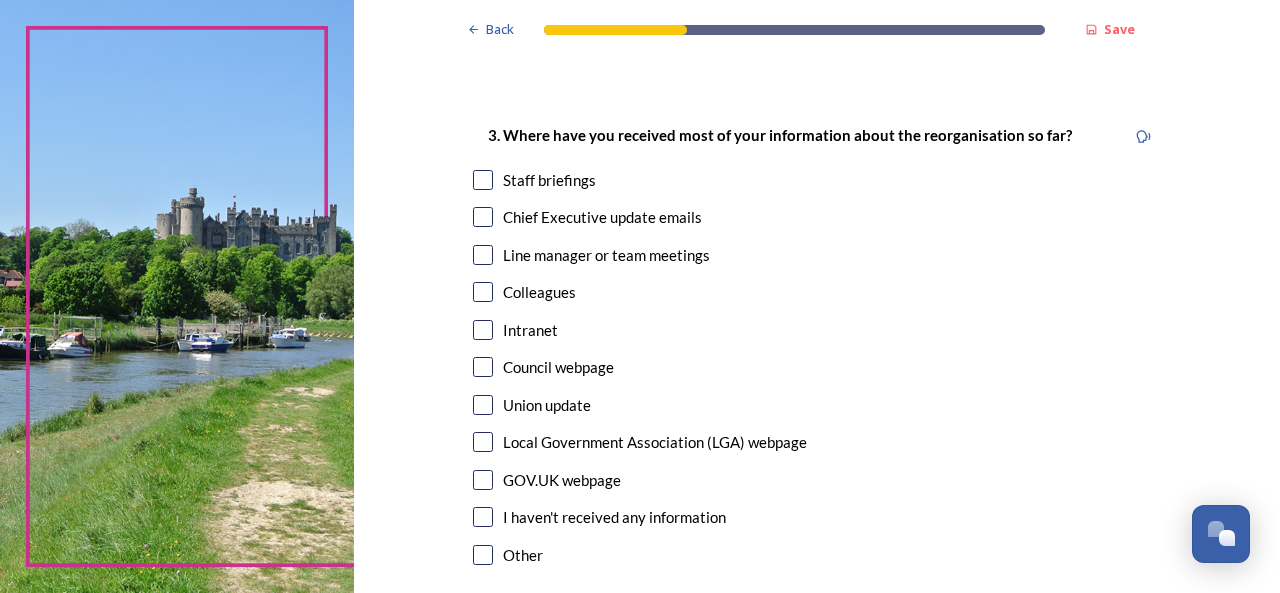 click at bounding box center [483, 180] 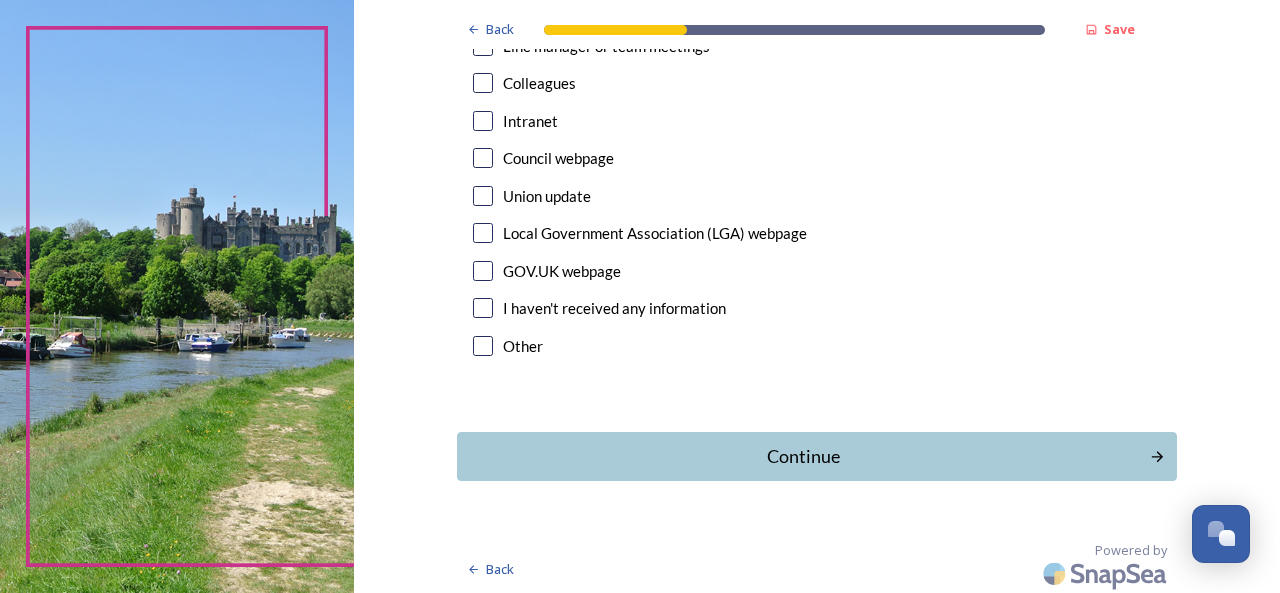 scroll, scrollTop: 1212, scrollLeft: 0, axis: vertical 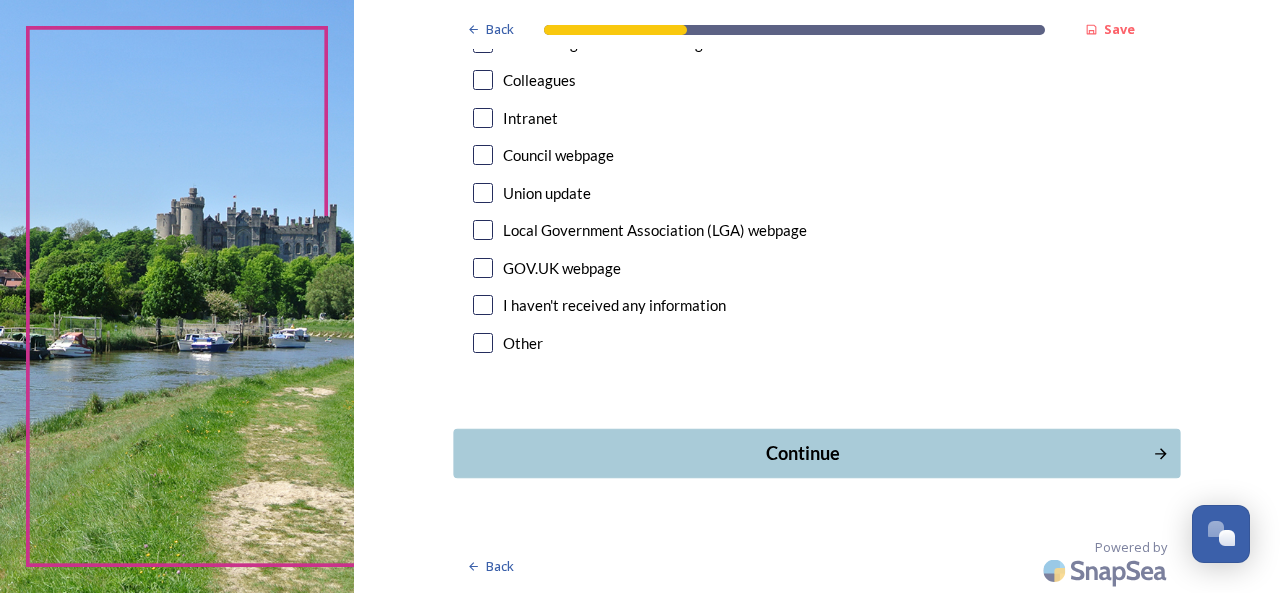 click on "Continue" at bounding box center [817, 453] 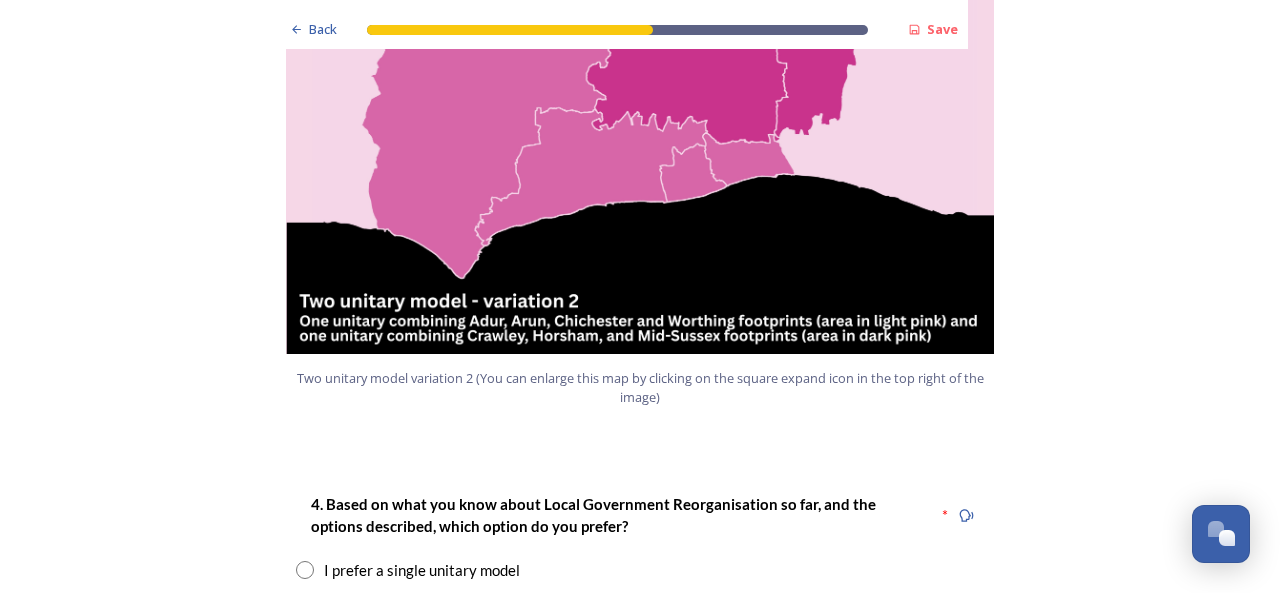 scroll, scrollTop: 2400, scrollLeft: 0, axis: vertical 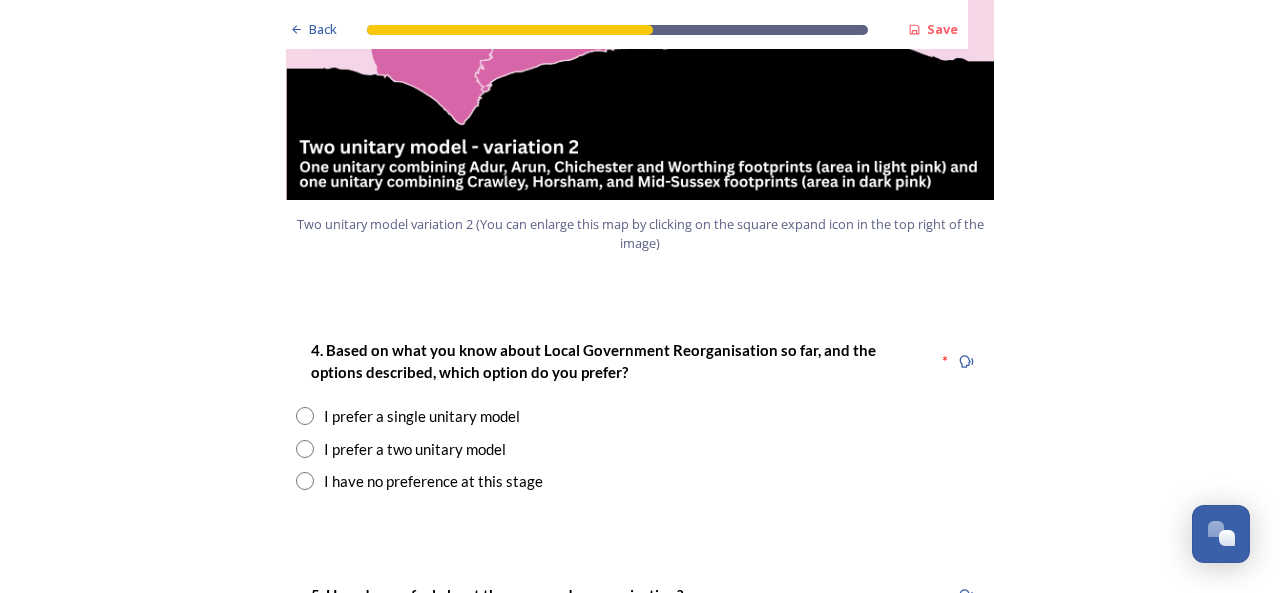 click at bounding box center (305, 449) 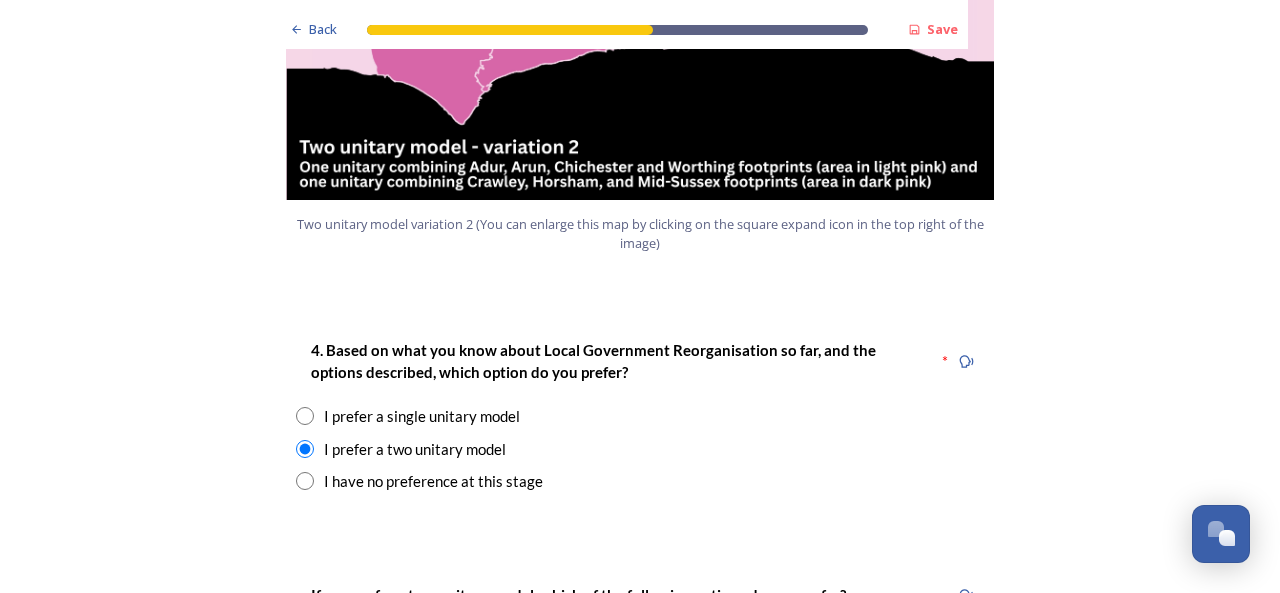 scroll, scrollTop: 2700, scrollLeft: 0, axis: vertical 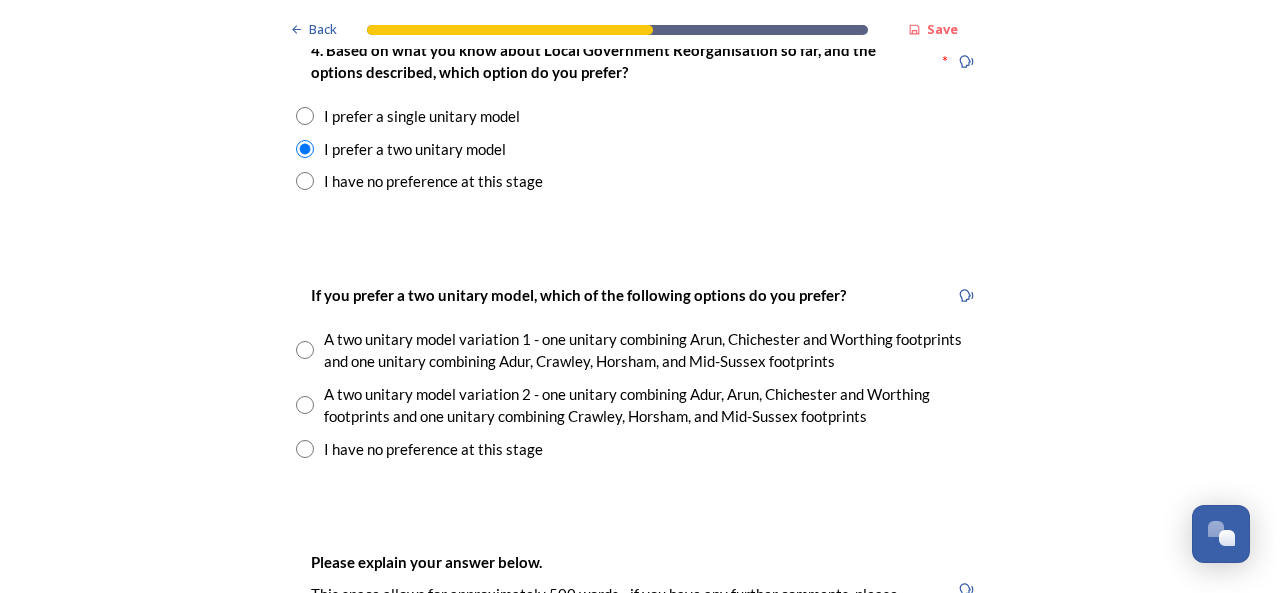 click at bounding box center (305, 405) 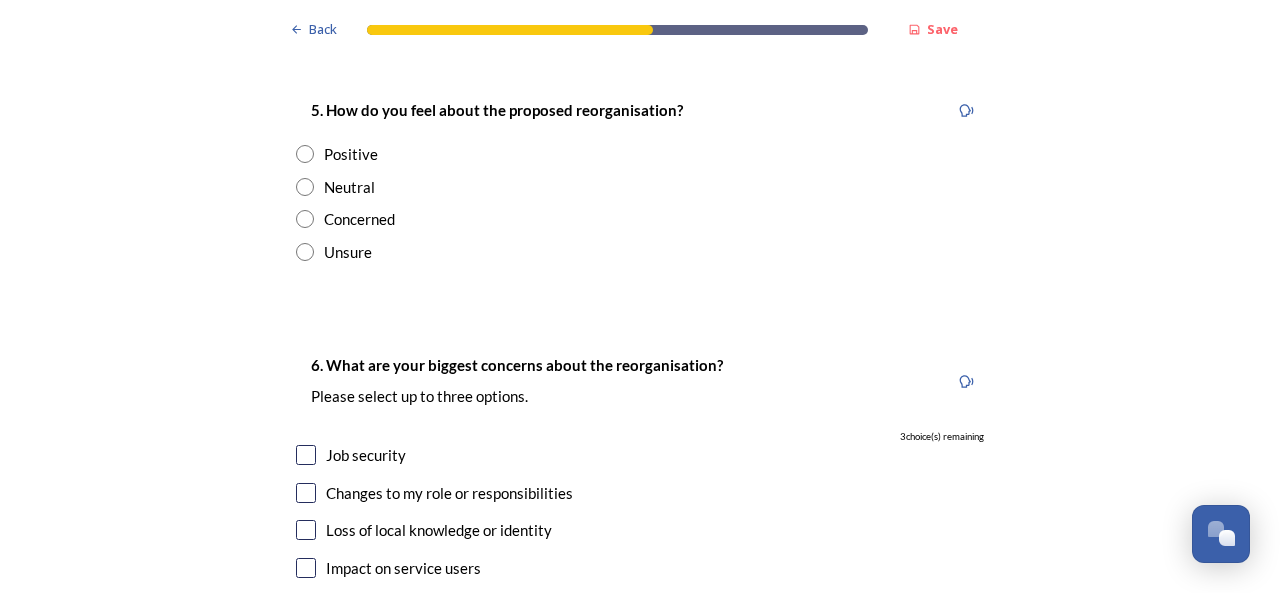 scroll, scrollTop: 3600, scrollLeft: 0, axis: vertical 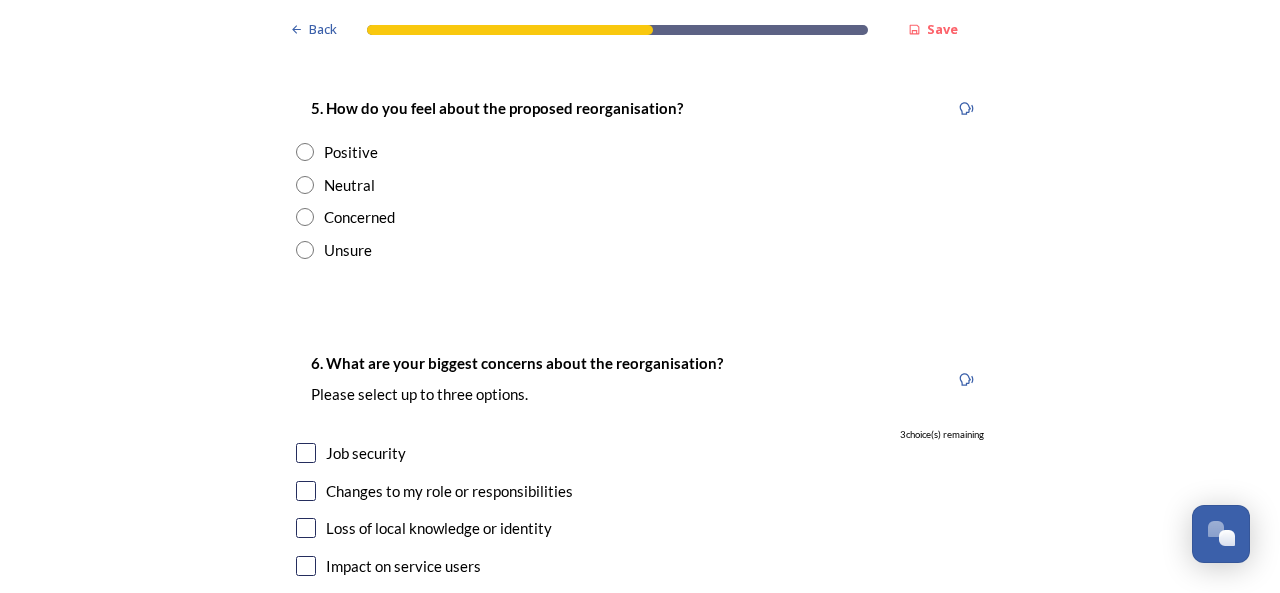 click at bounding box center [305, 217] 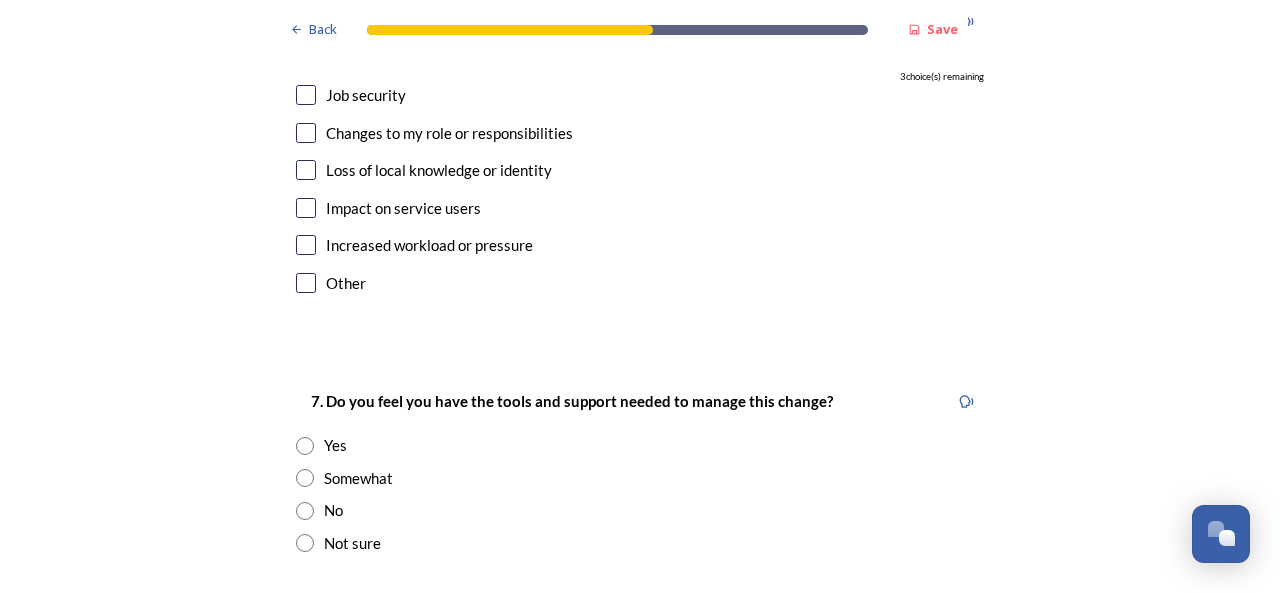 scroll, scrollTop: 4000, scrollLeft: 0, axis: vertical 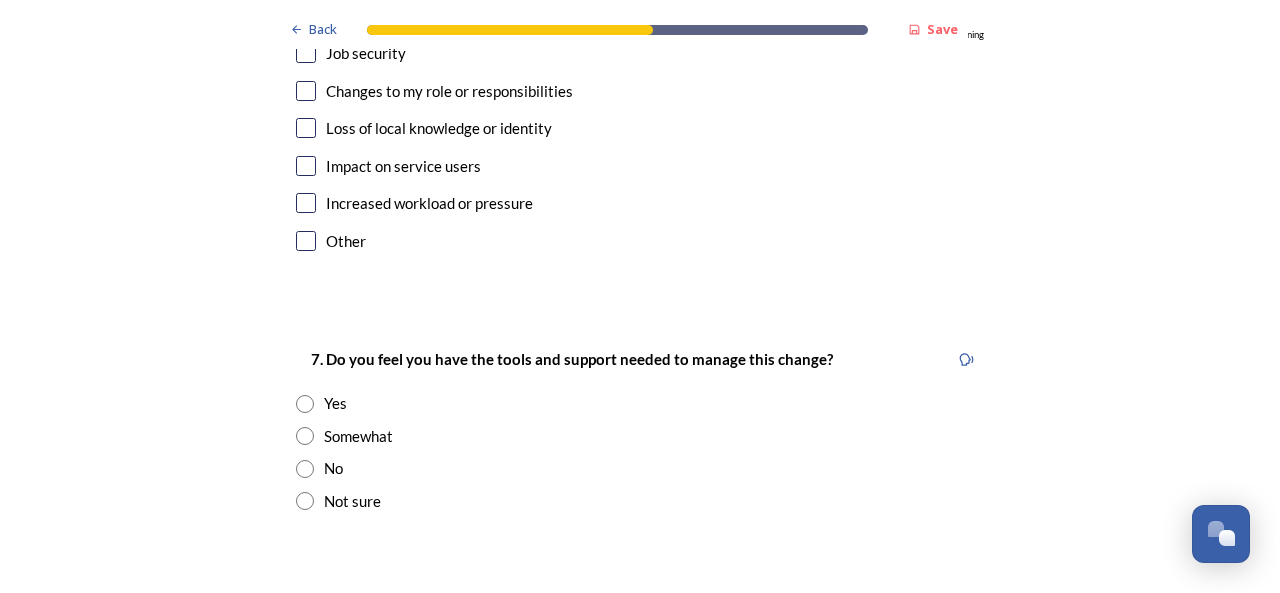click at bounding box center [306, 53] 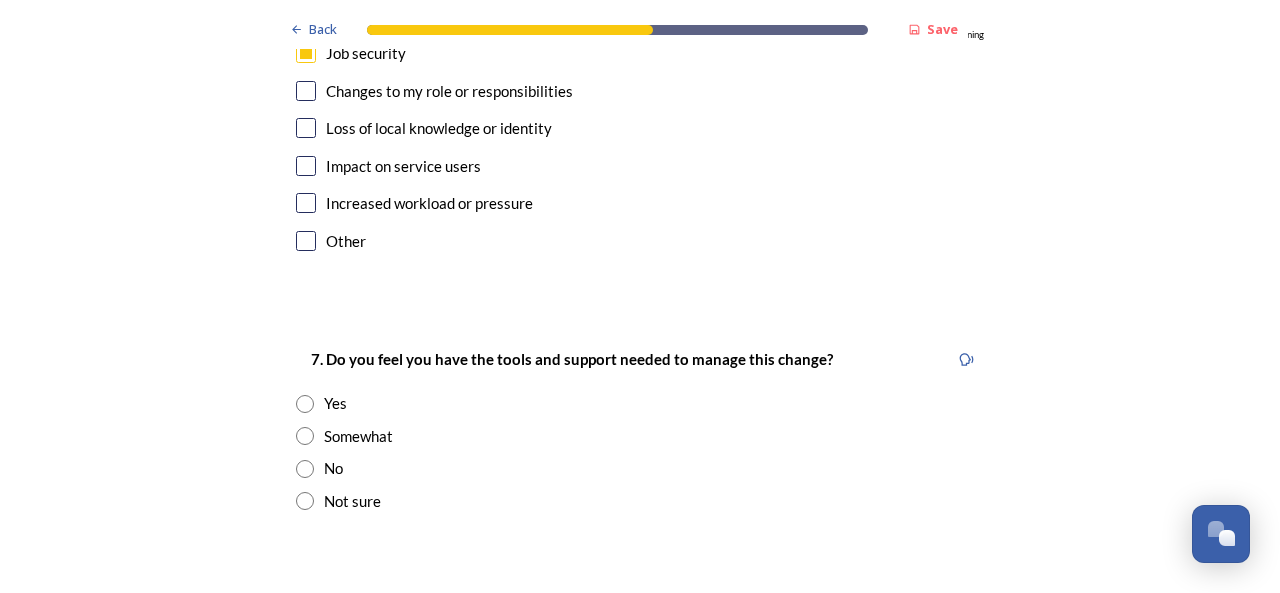 click at bounding box center [306, 91] 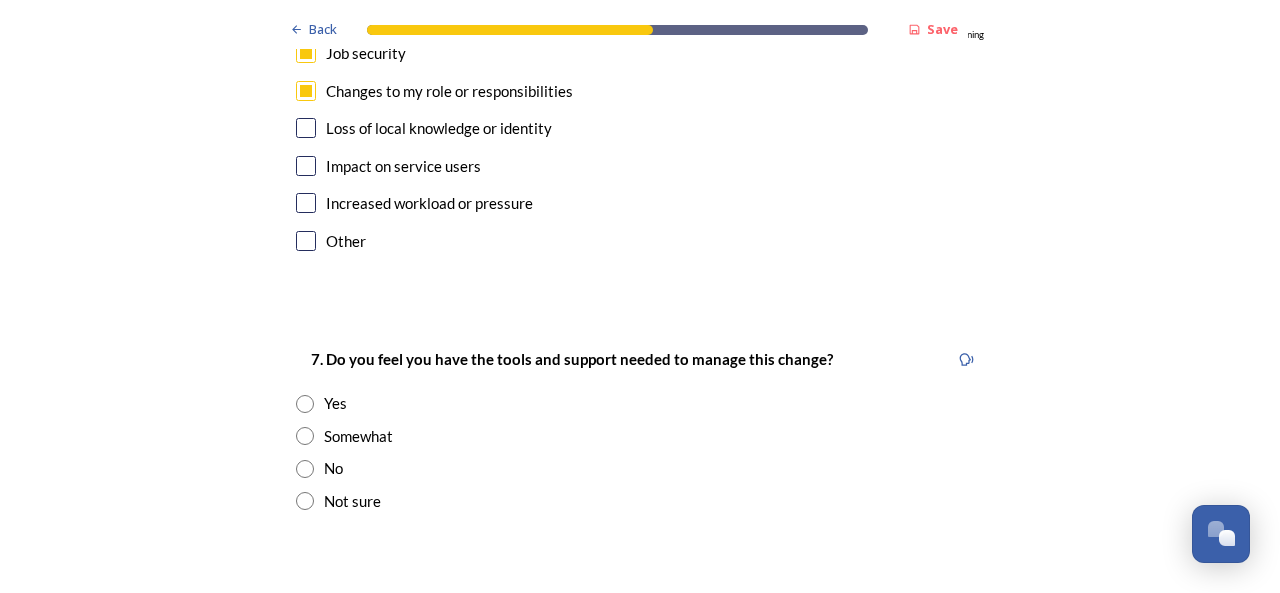 click at bounding box center [306, 166] 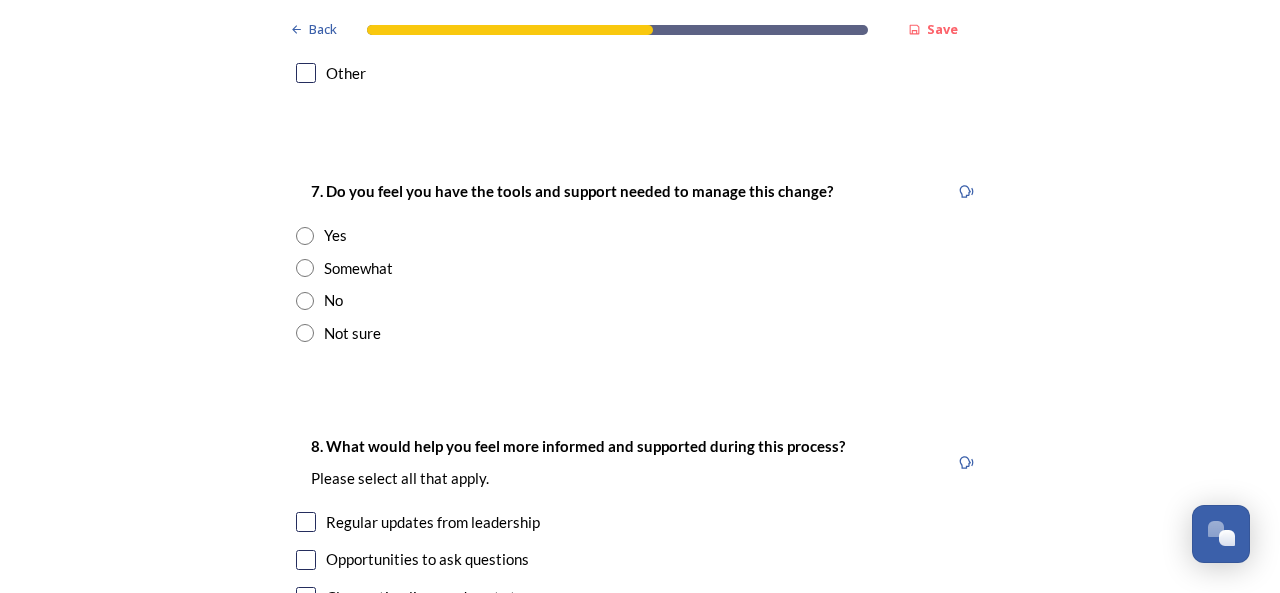 scroll, scrollTop: 4200, scrollLeft: 0, axis: vertical 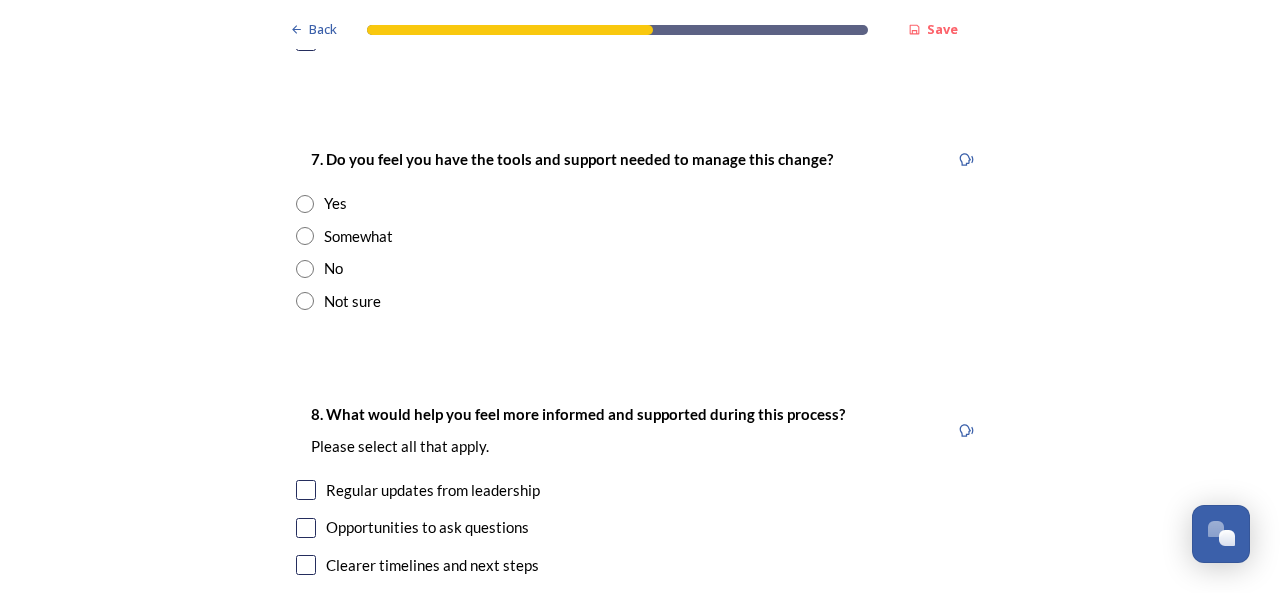 click at bounding box center (305, 204) 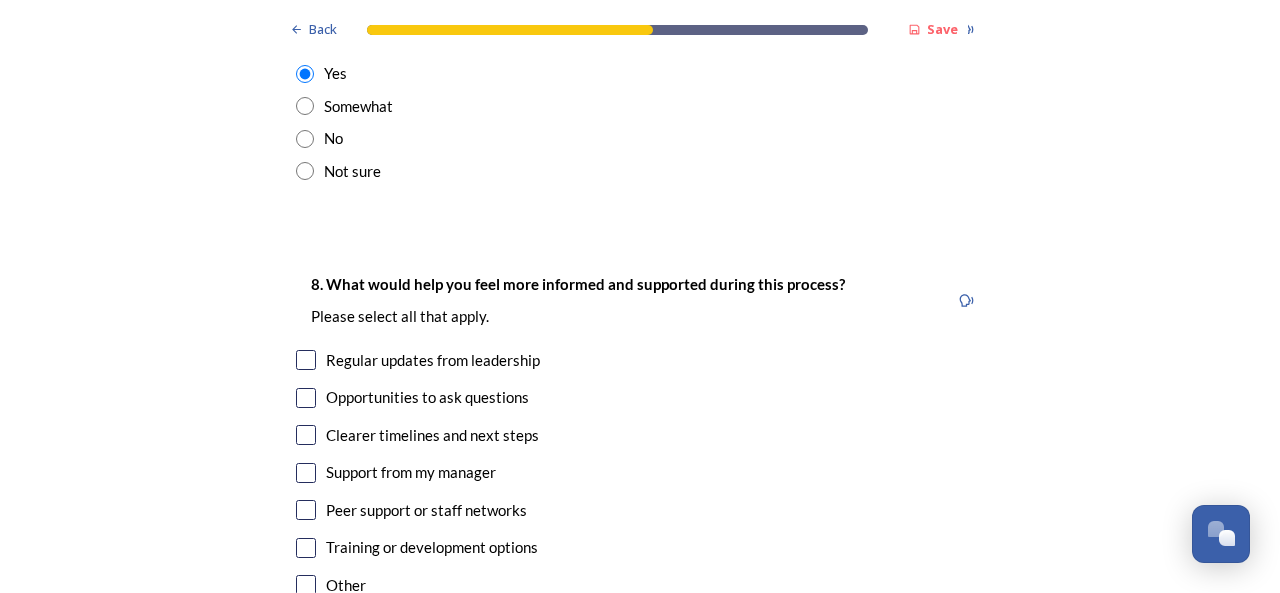scroll, scrollTop: 4300, scrollLeft: 0, axis: vertical 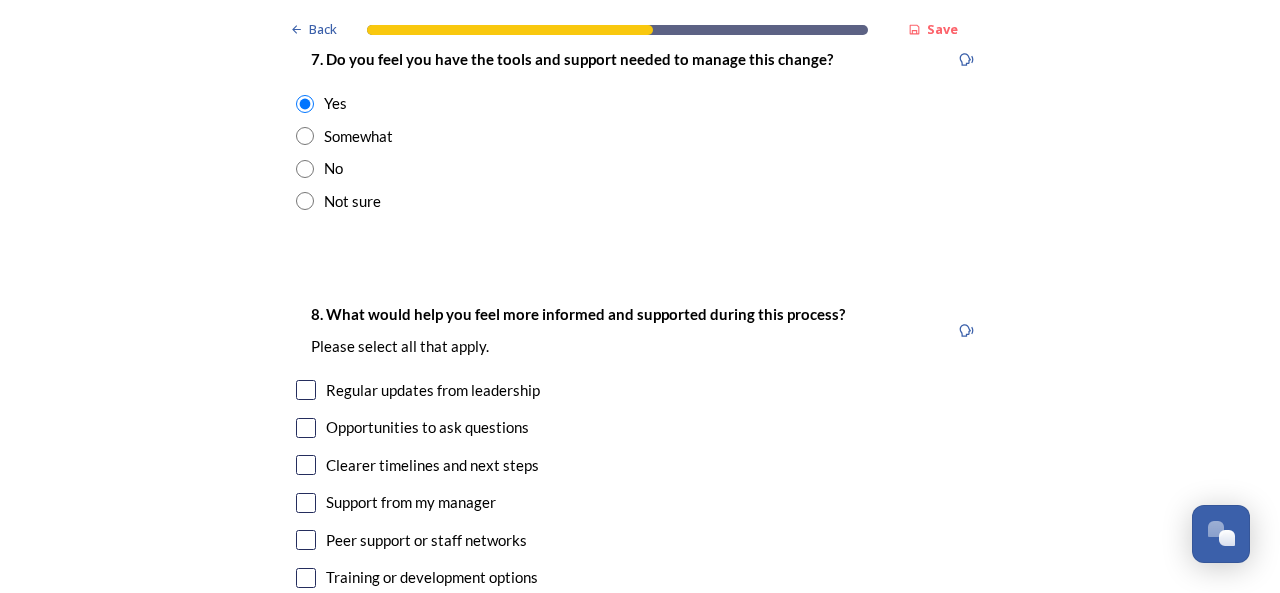 click on "Somewhat" at bounding box center (640, 136) 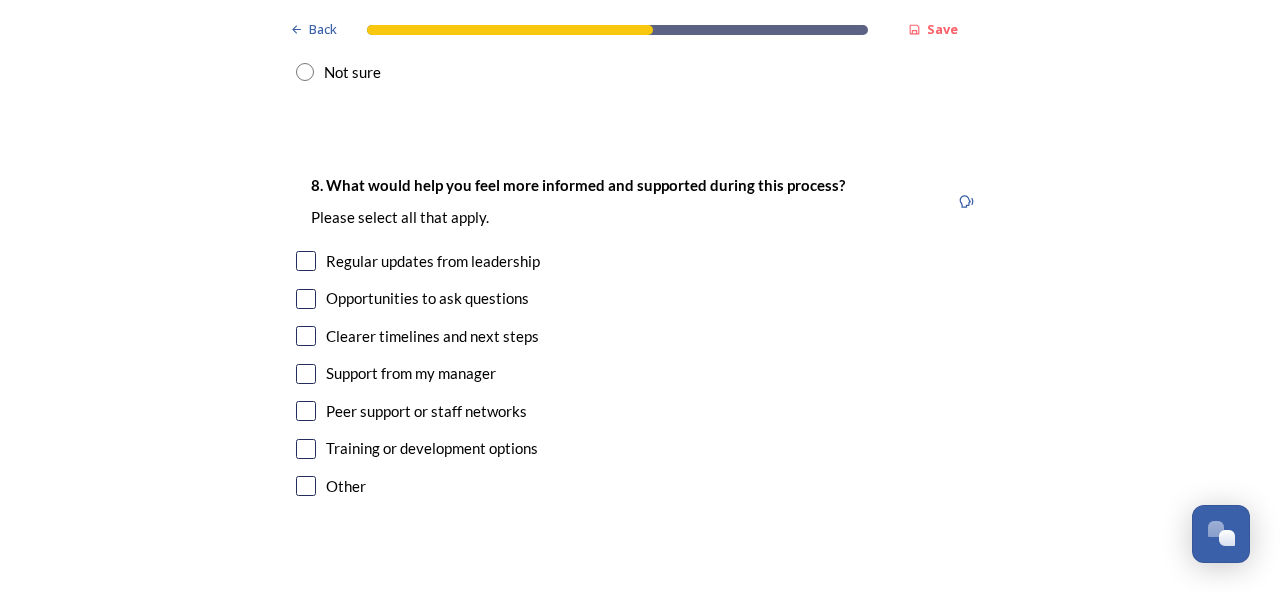 scroll, scrollTop: 4500, scrollLeft: 0, axis: vertical 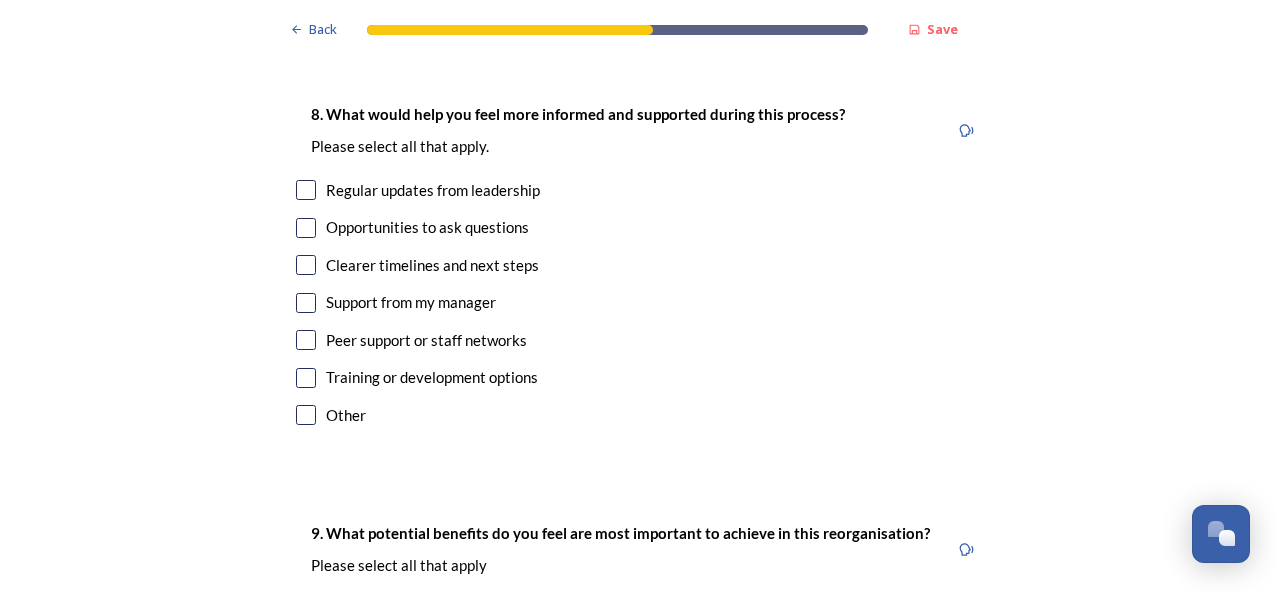 click on "Regular updates from leadership" at bounding box center [640, 190] 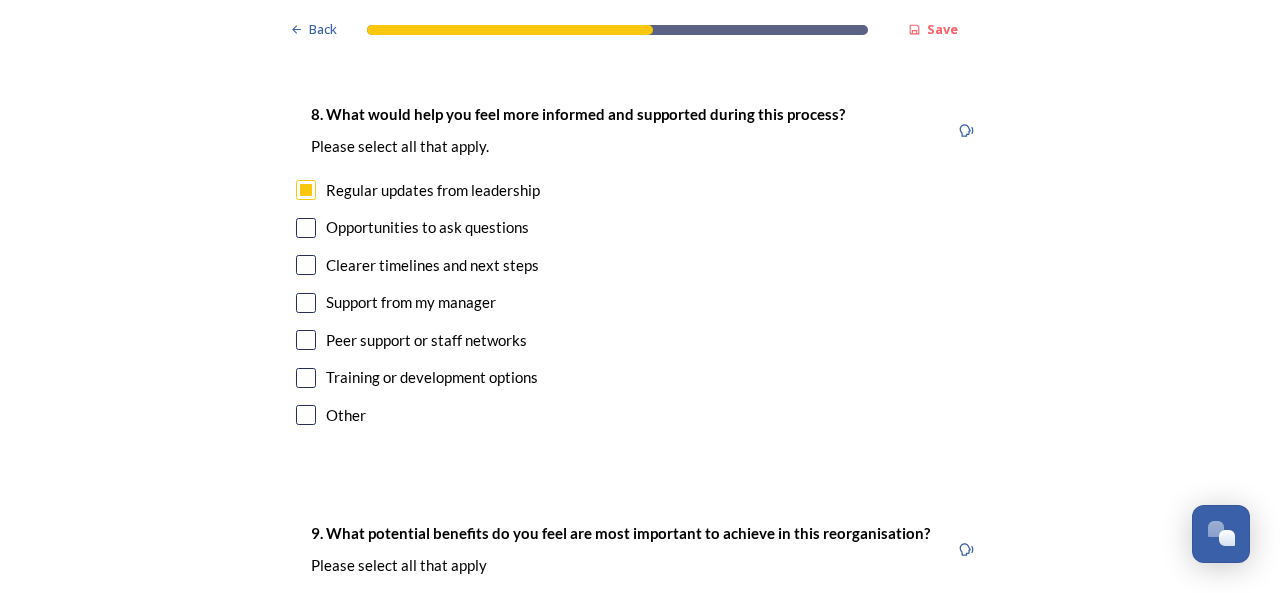 checkbox on "true" 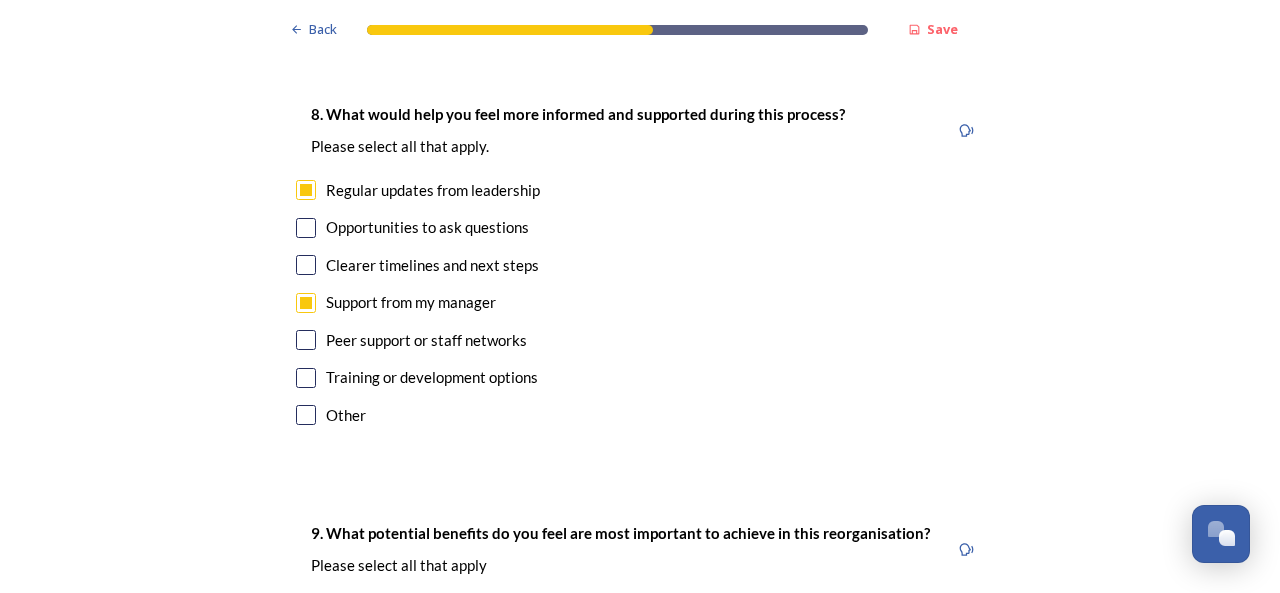 click at bounding box center [306, 378] 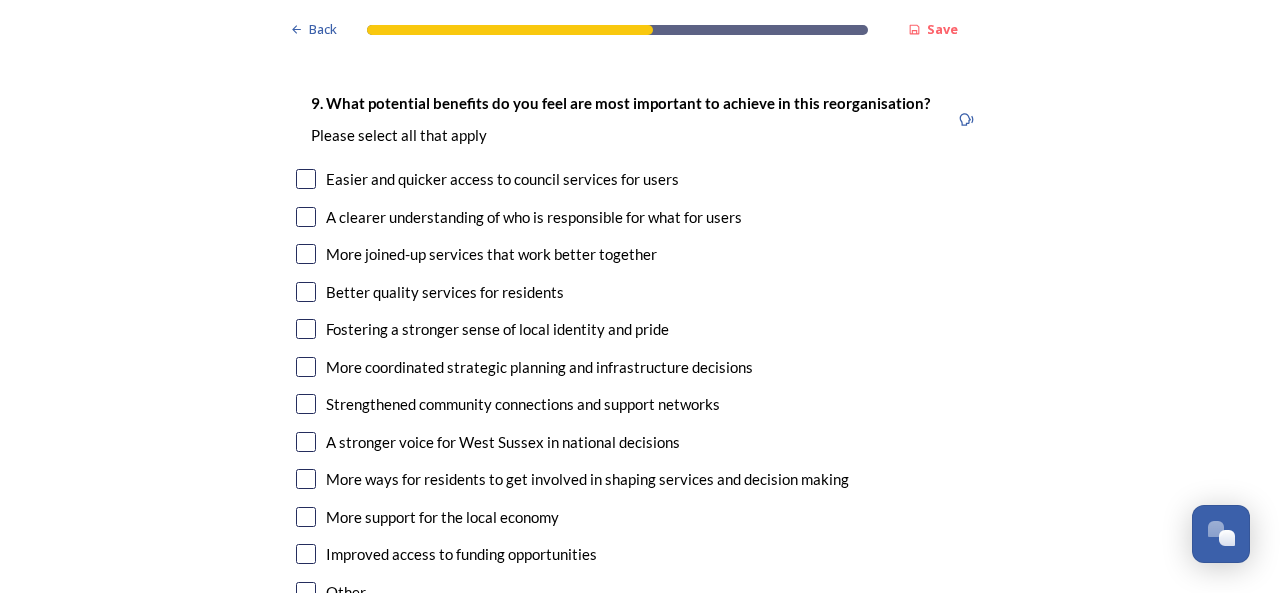 scroll, scrollTop: 4900, scrollLeft: 0, axis: vertical 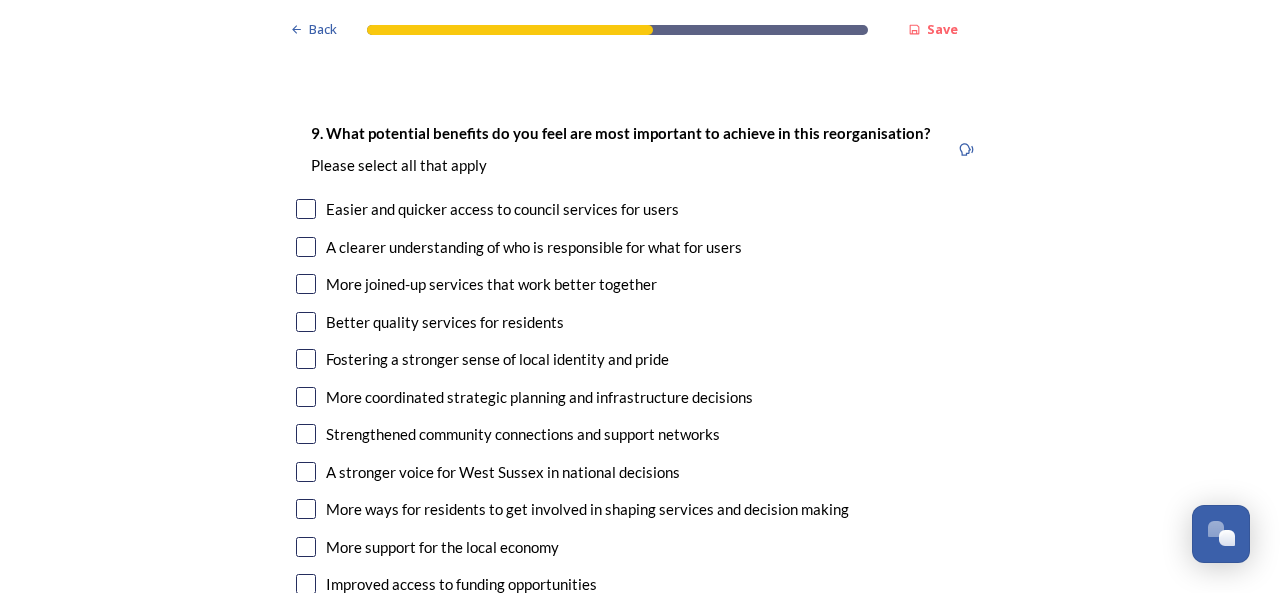 click at bounding box center [306, 209] 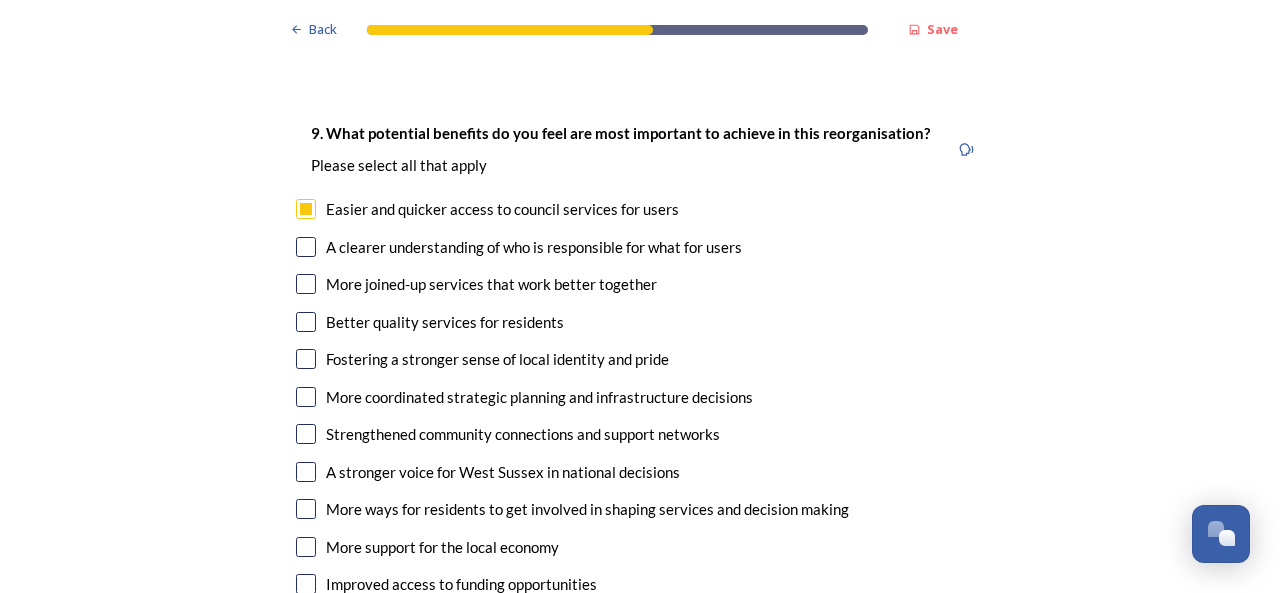 scroll, scrollTop: 5000, scrollLeft: 0, axis: vertical 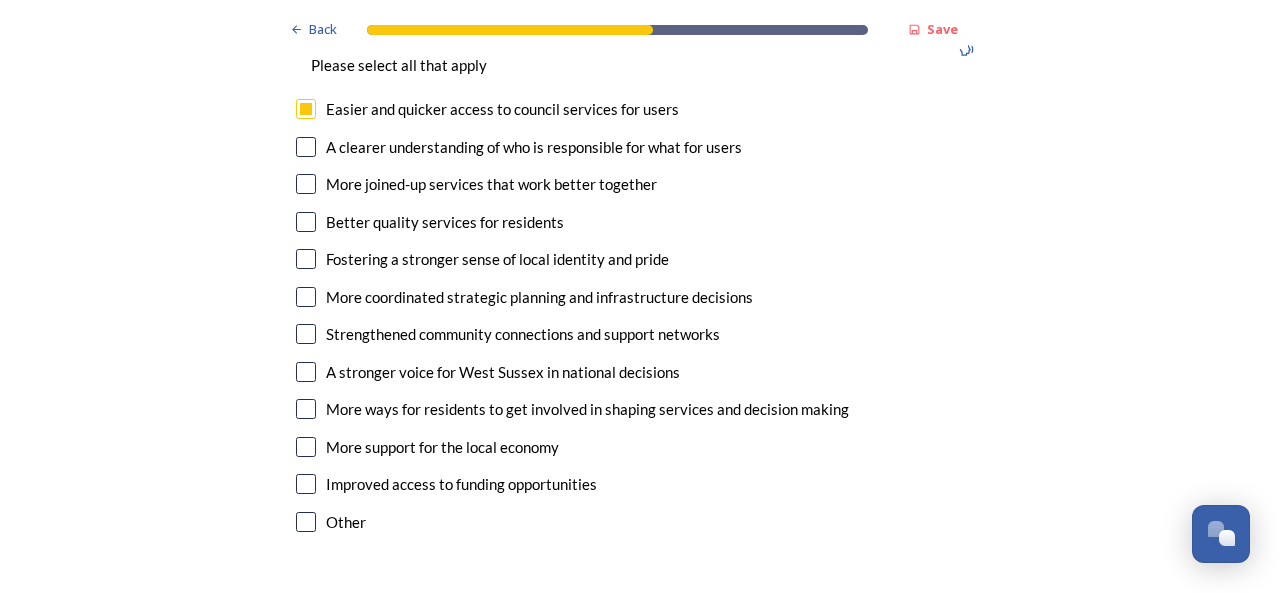 click at bounding box center [306, 184] 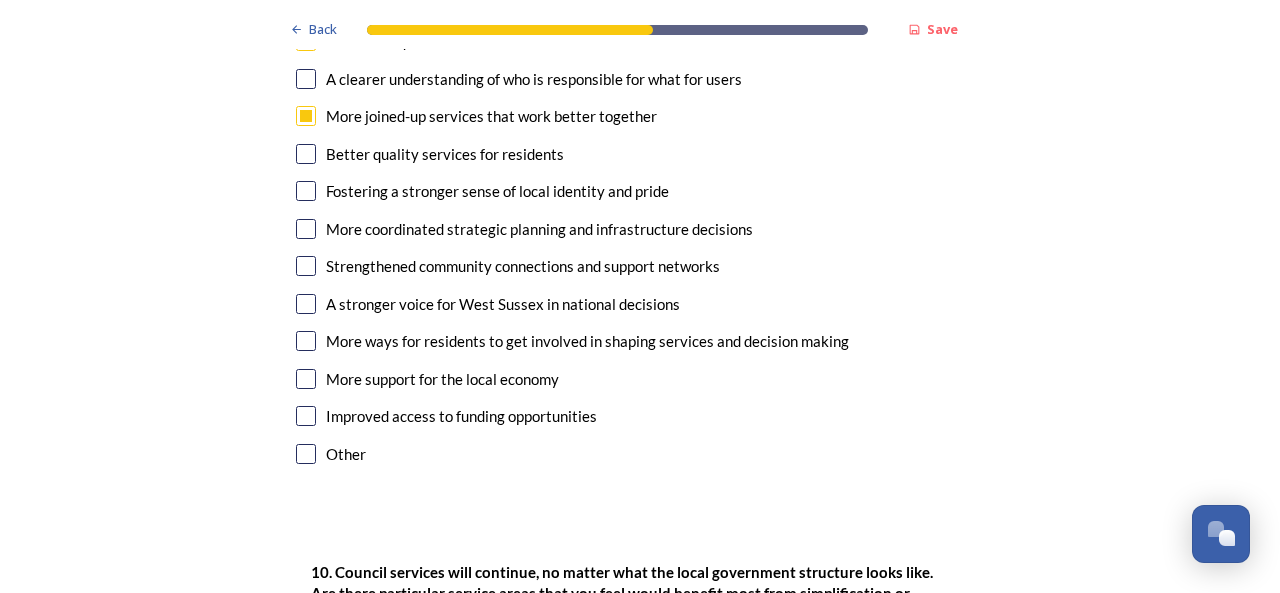 scroll, scrollTop: 5100, scrollLeft: 0, axis: vertical 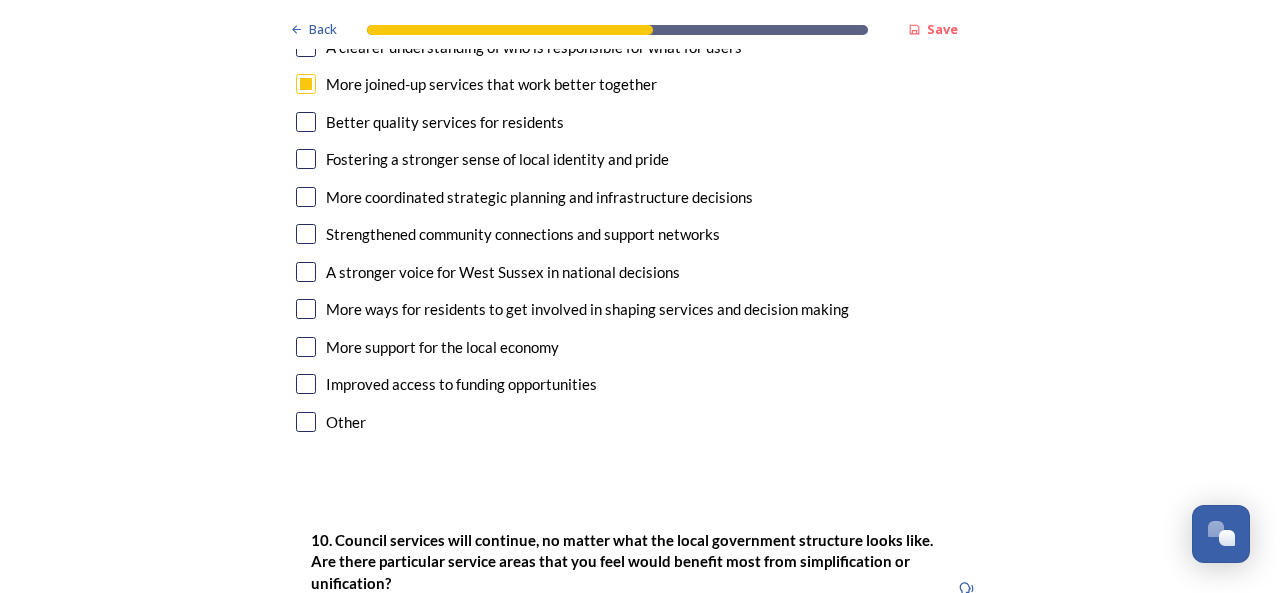 click at bounding box center [306, 122] 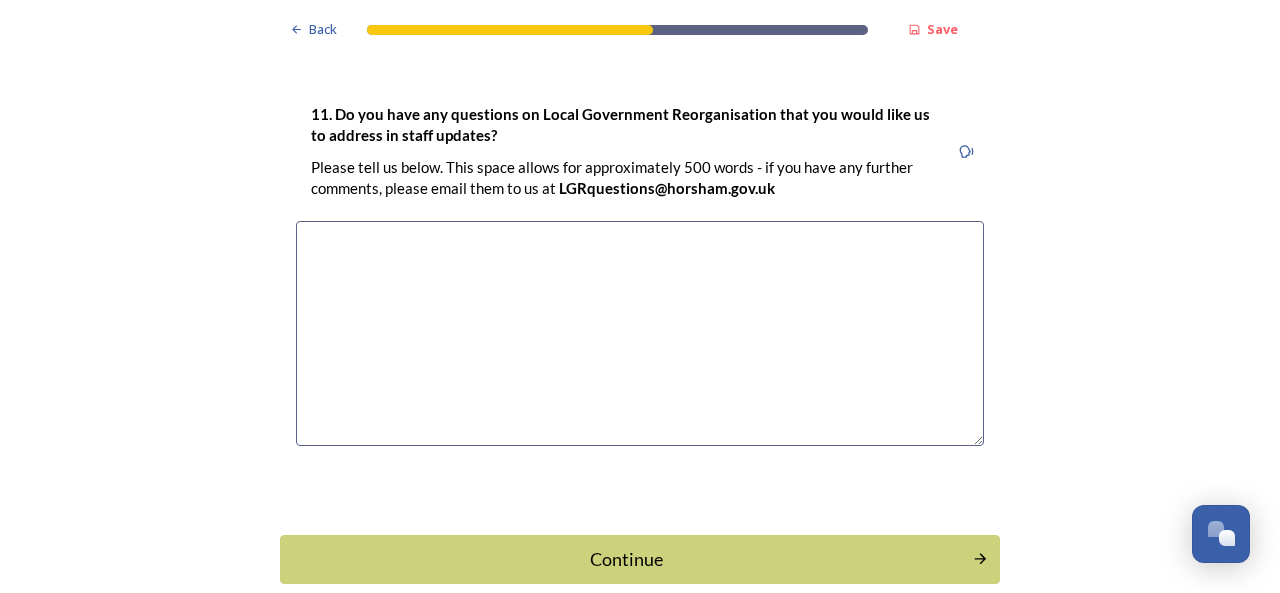 scroll, scrollTop: 6118, scrollLeft: 0, axis: vertical 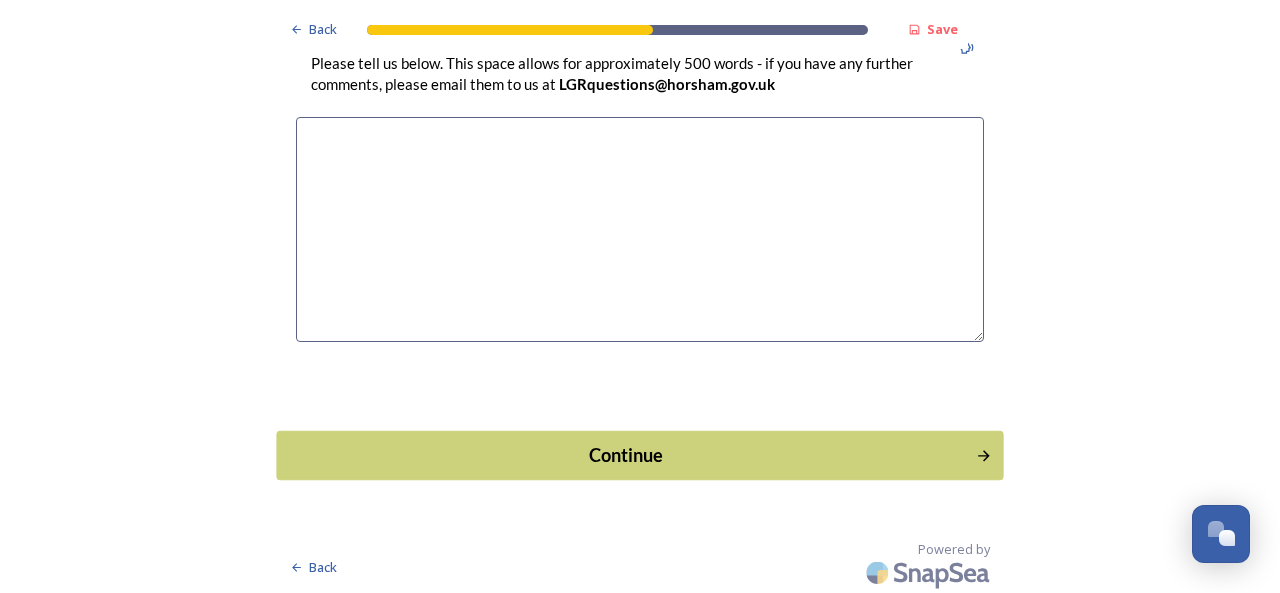 click on "Continue" at bounding box center (626, 454) 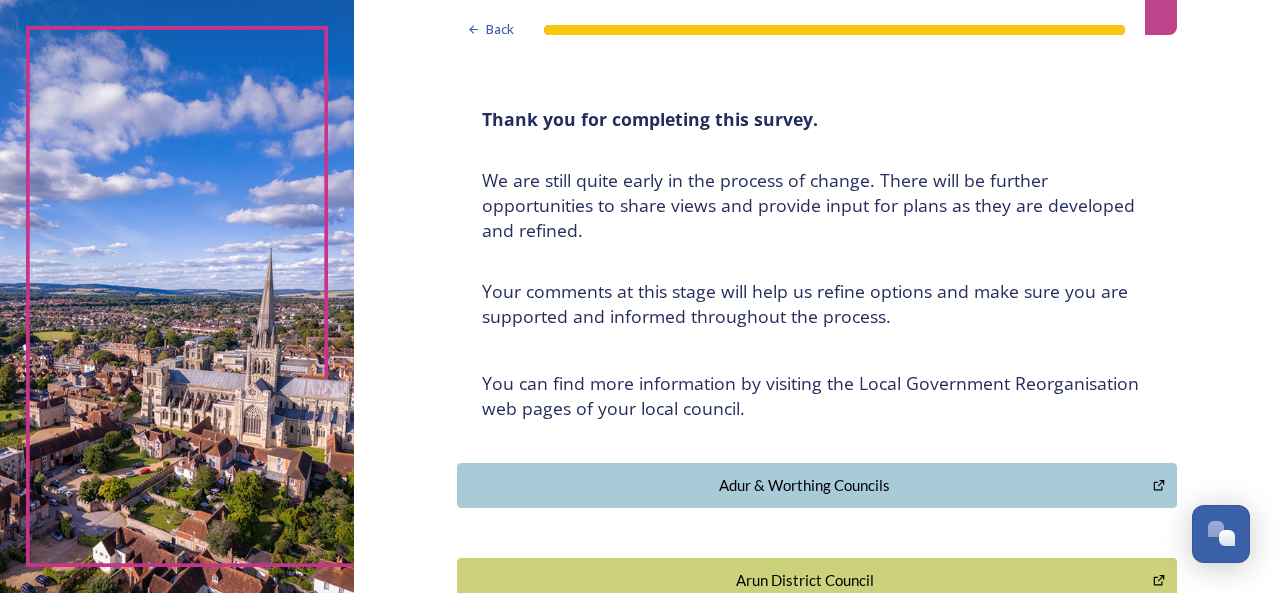 scroll, scrollTop: 0, scrollLeft: 0, axis: both 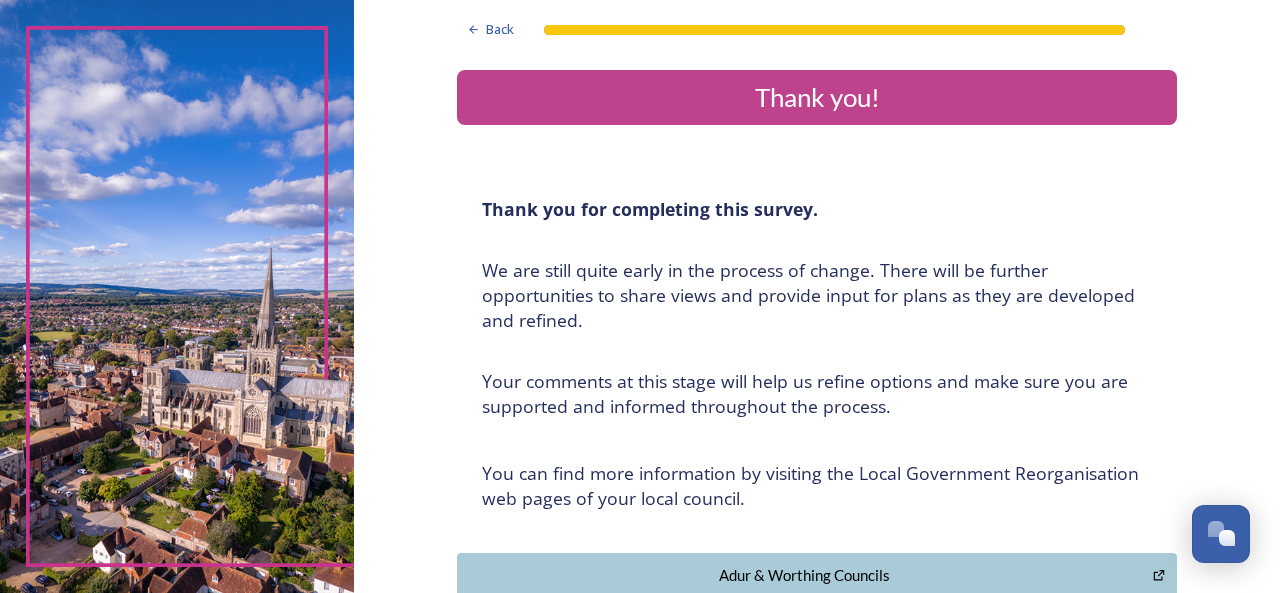 click on "Thank you!" at bounding box center (817, 97) 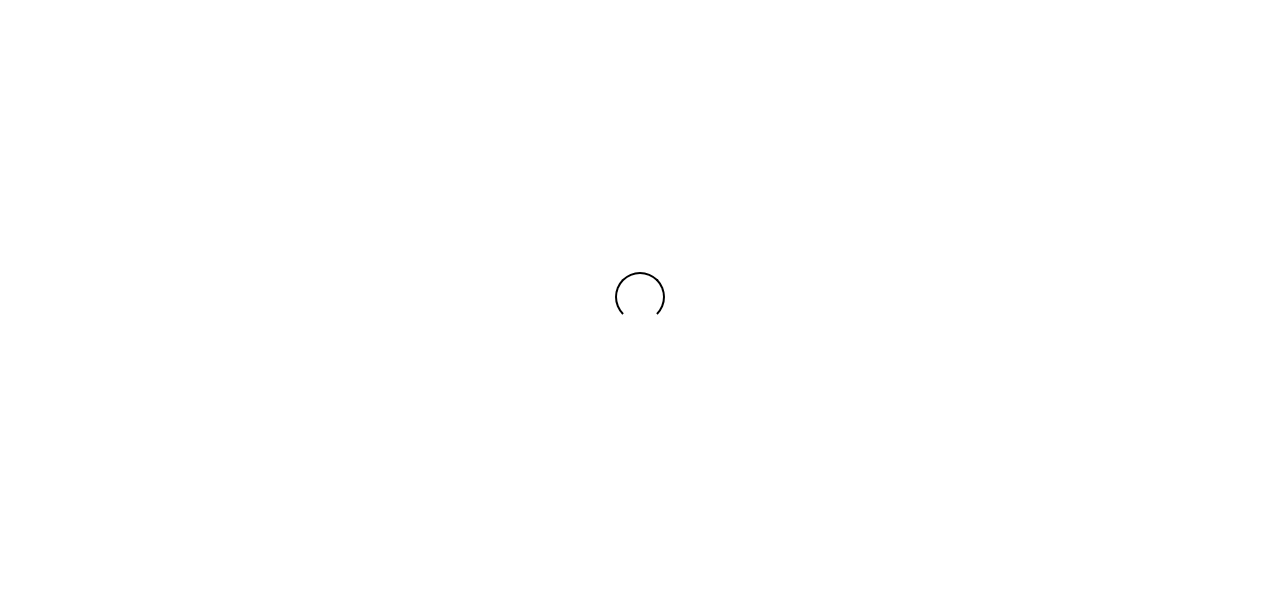 scroll, scrollTop: 0, scrollLeft: 0, axis: both 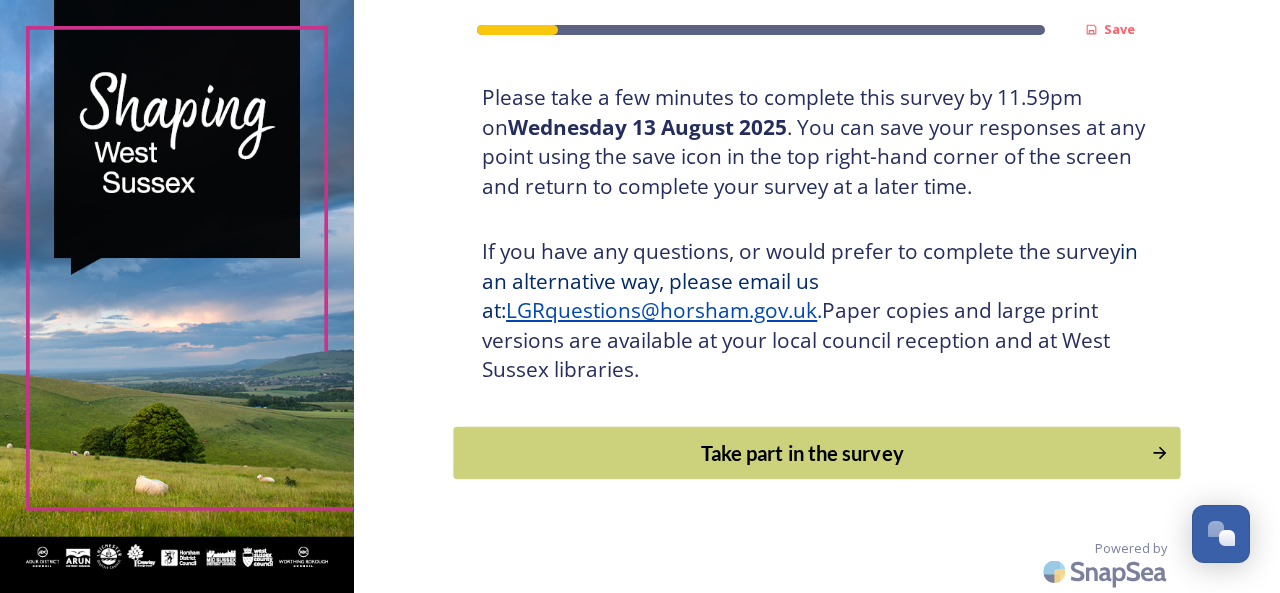 click on "Take part in the survey" at bounding box center [803, 453] 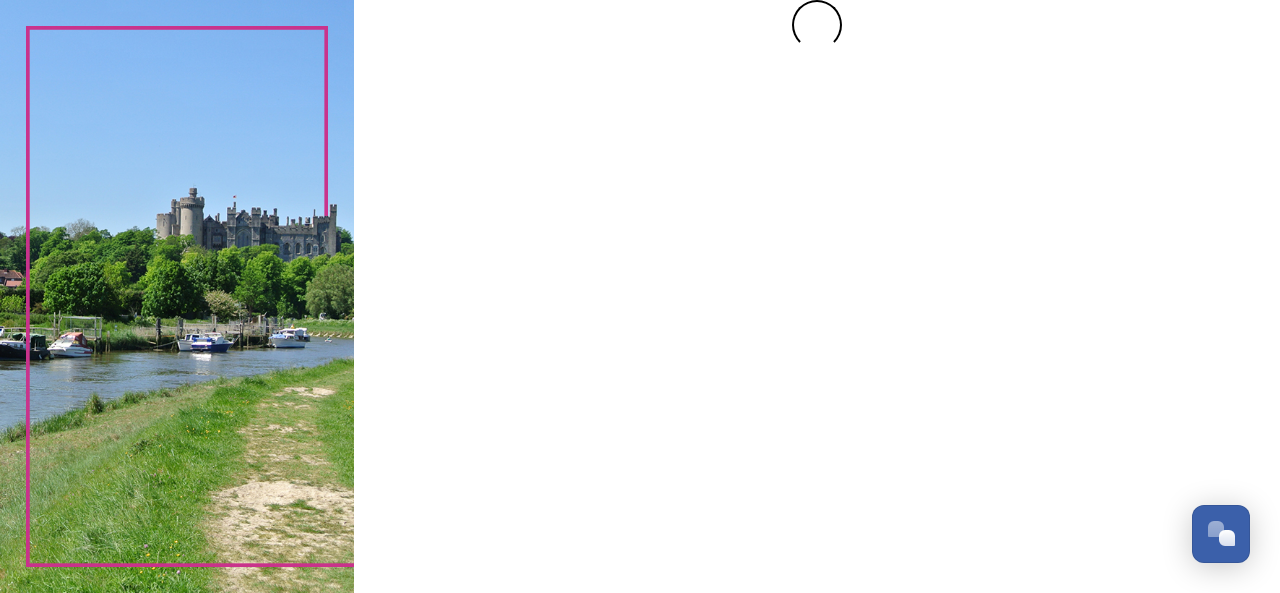 scroll, scrollTop: 0, scrollLeft: 0, axis: both 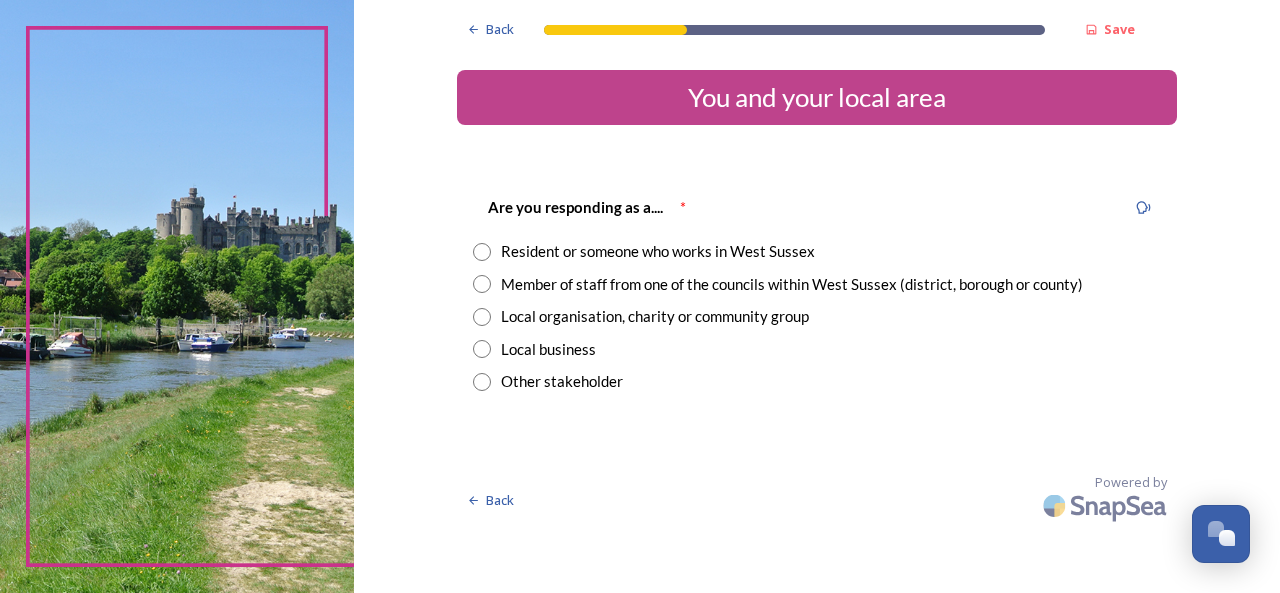 click on "Are you responding as a.... * Resident or someone who works in West Sussex Member of staff from one of the councils within West Sussex (district, borough or county) Local organisation, charity or community group Local business Other stakeholder" at bounding box center [817, 294] 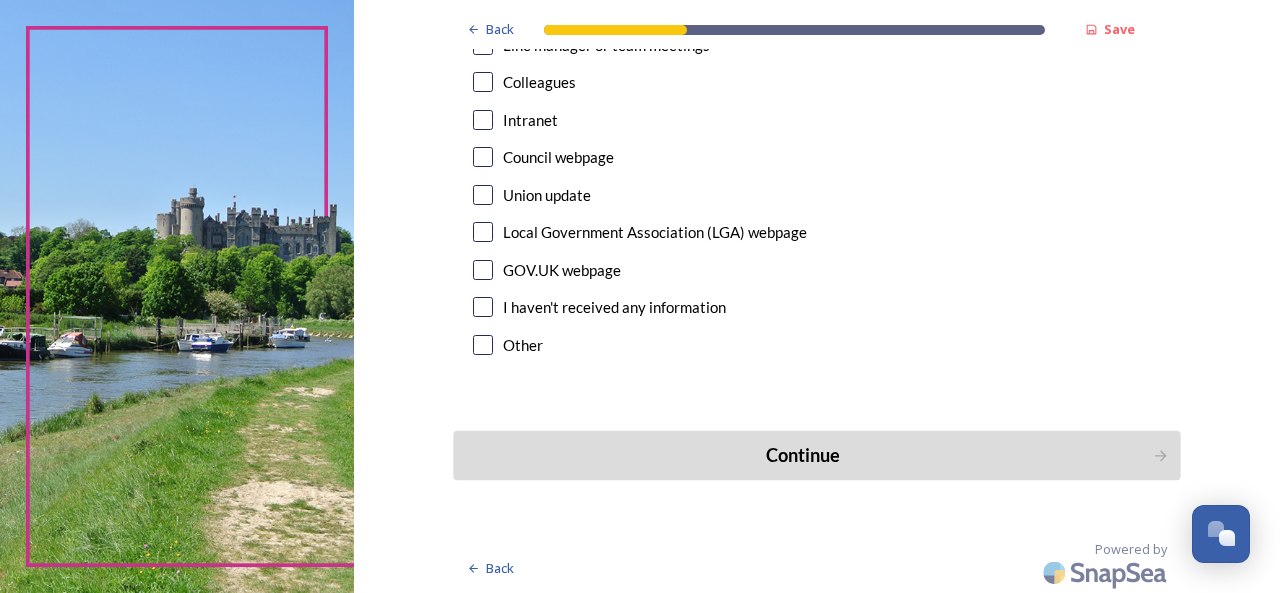 scroll, scrollTop: 1212, scrollLeft: 0, axis: vertical 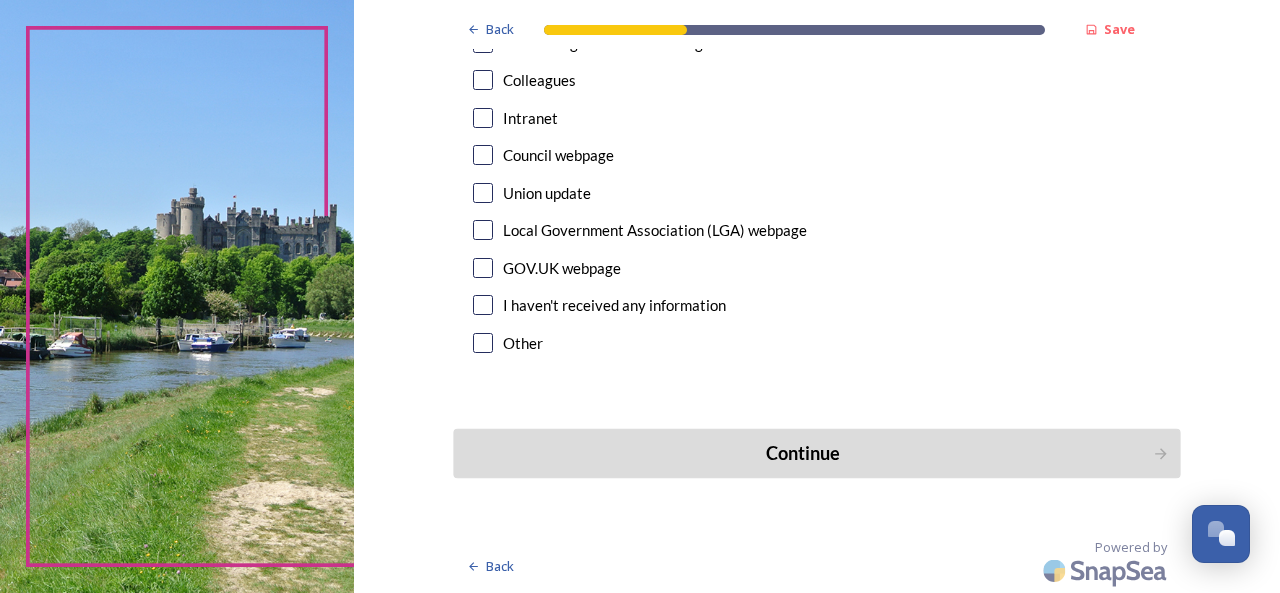 click on "Continue" at bounding box center (817, 453) 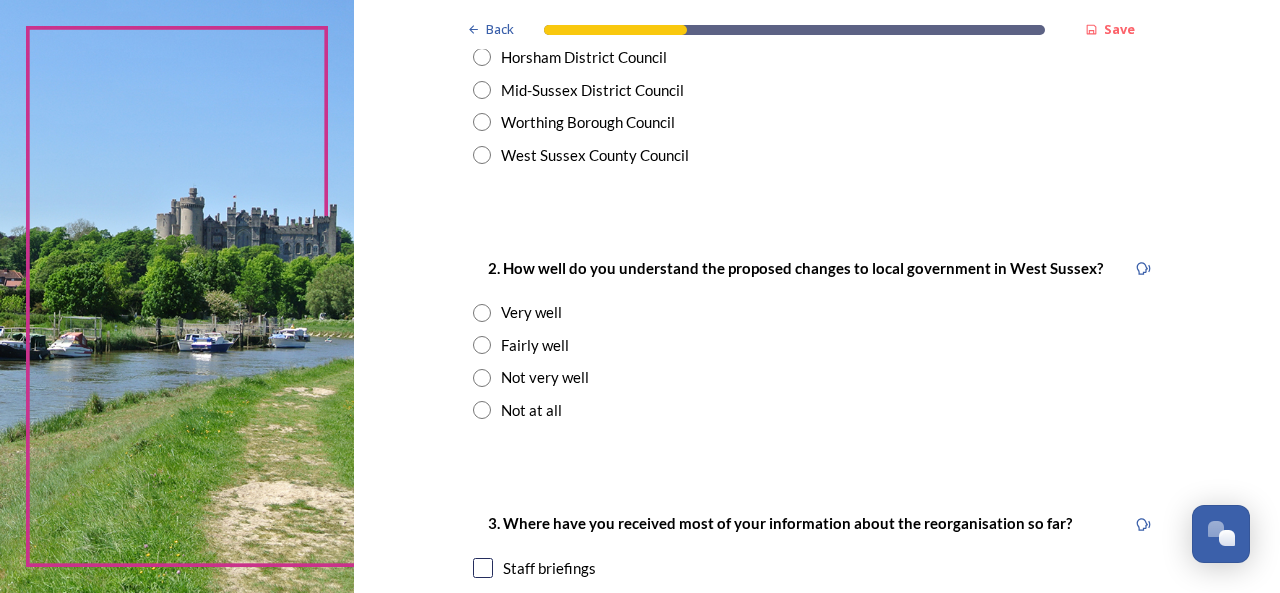 scroll, scrollTop: 412, scrollLeft: 0, axis: vertical 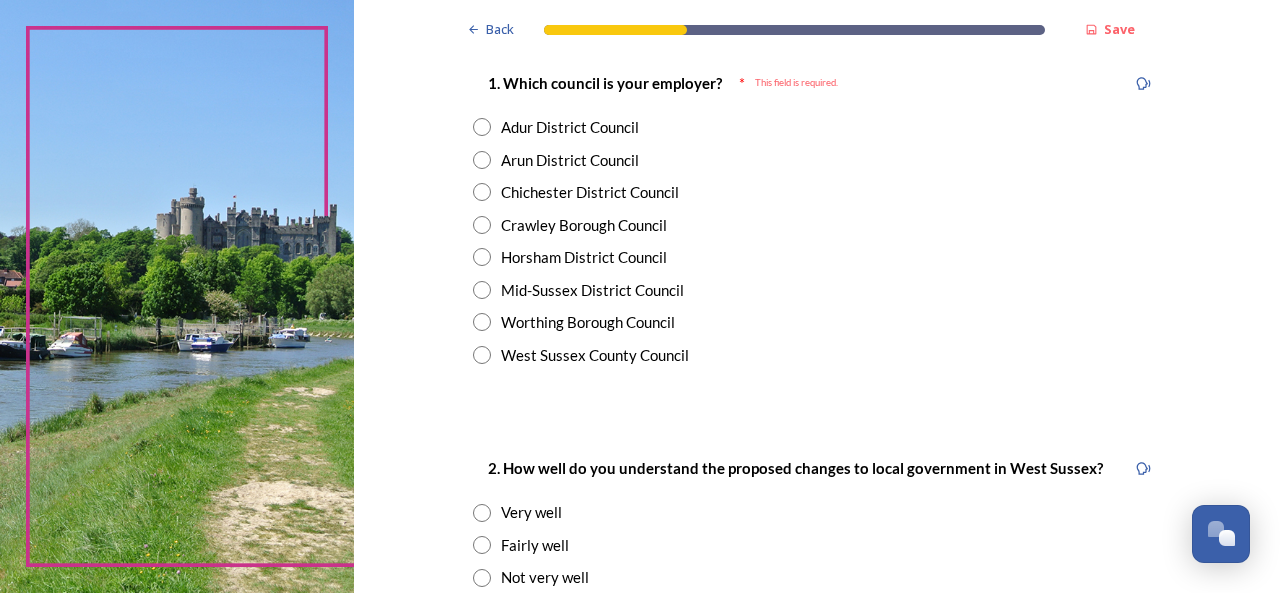 click at bounding box center [482, 127] 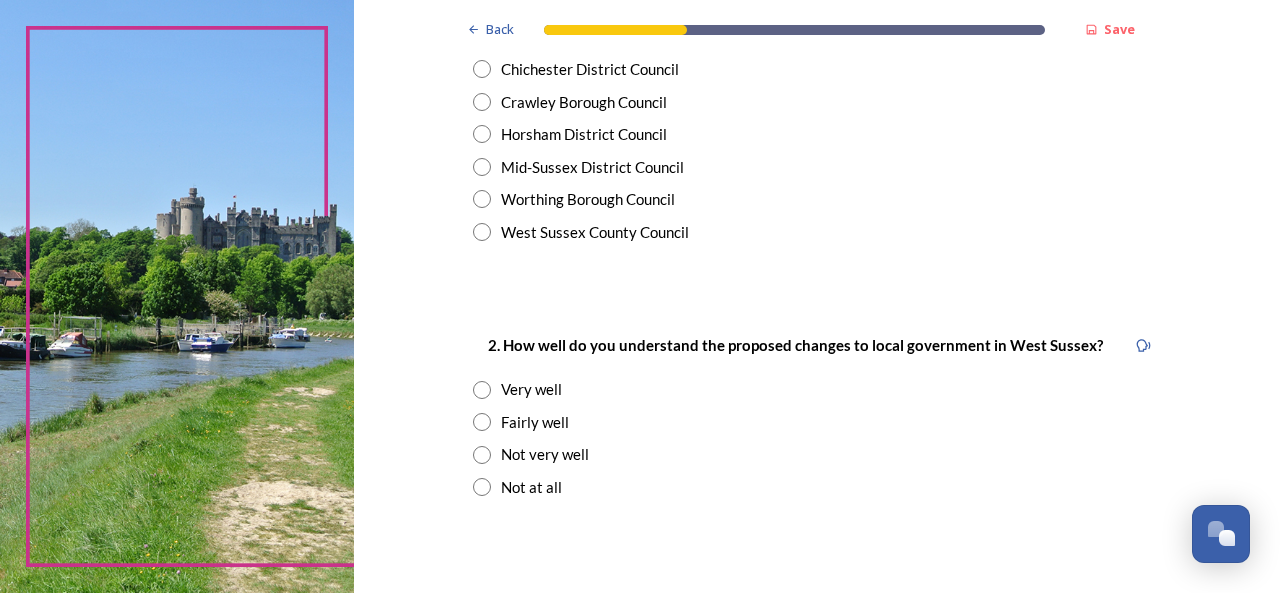 scroll, scrollTop: 612, scrollLeft: 0, axis: vertical 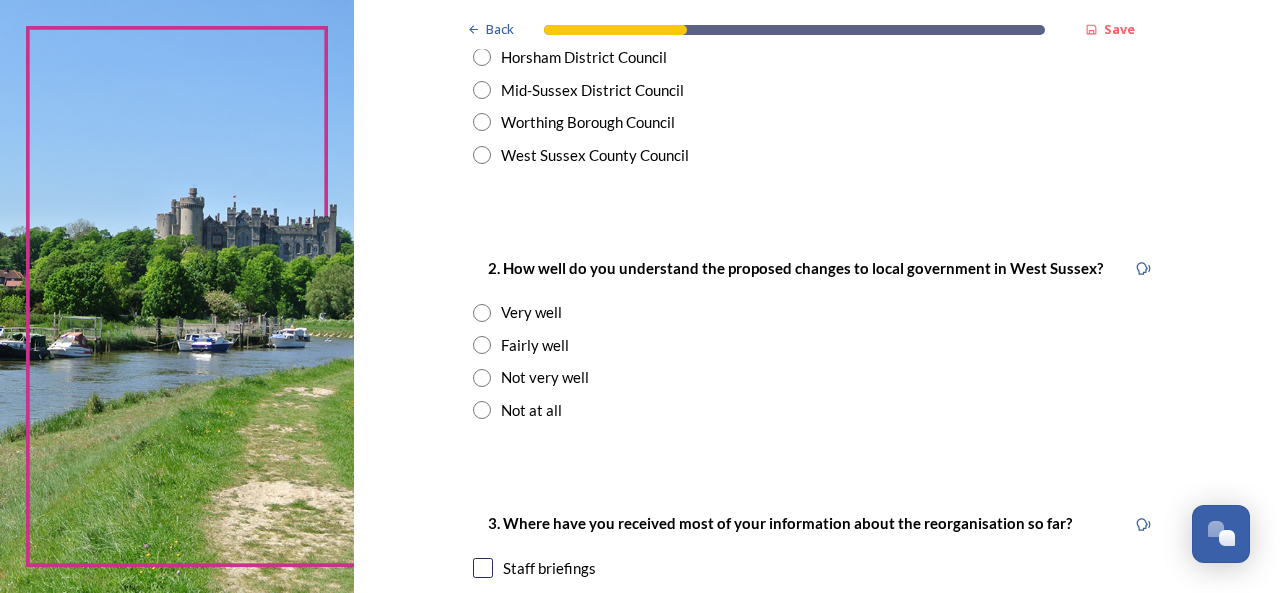 click on "2. How well do you understand the proposed changes to local government in West Sussex? Very well Fairly well Not very well Not at all" at bounding box center [817, 338] 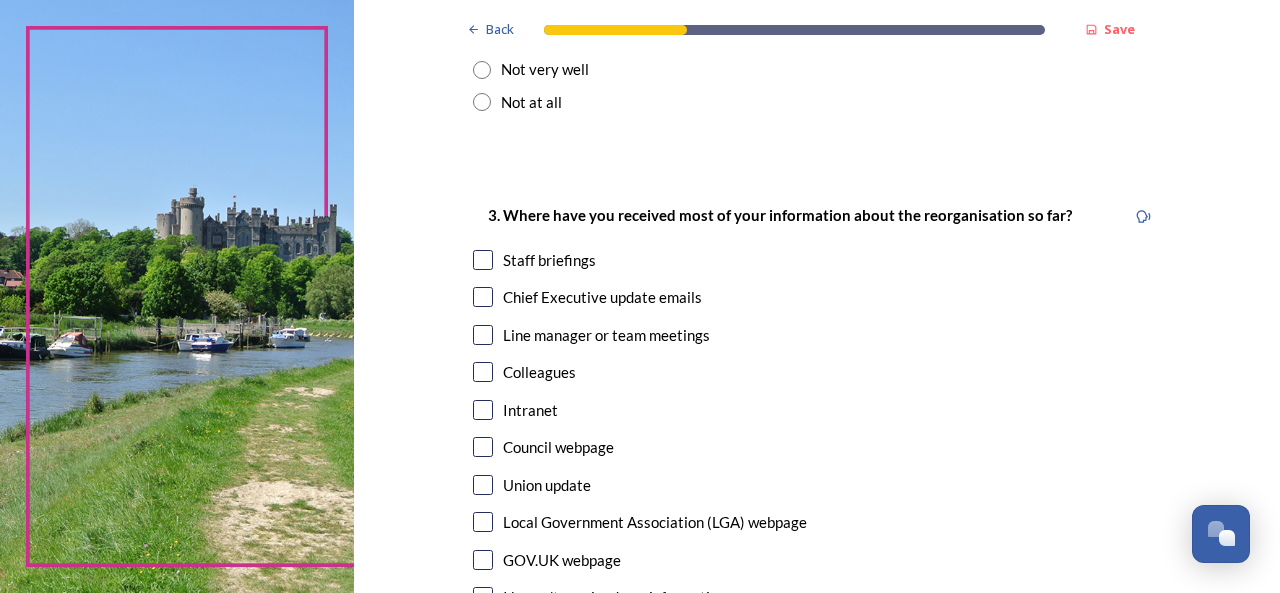 scroll, scrollTop: 1112, scrollLeft: 0, axis: vertical 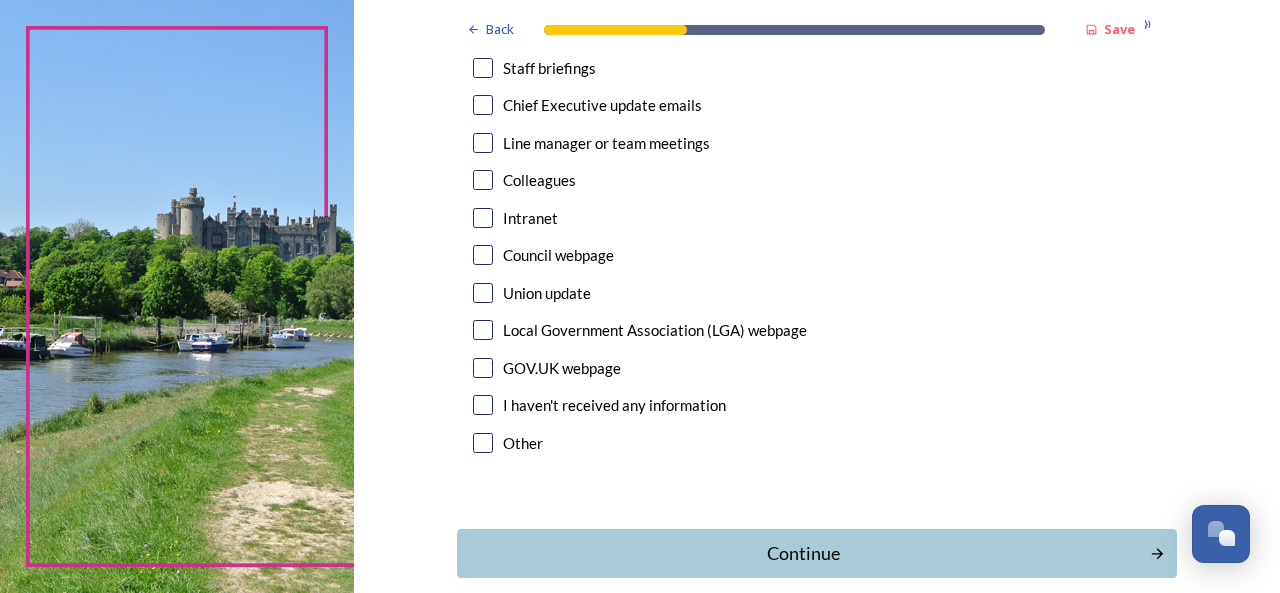 click at bounding box center [483, 68] 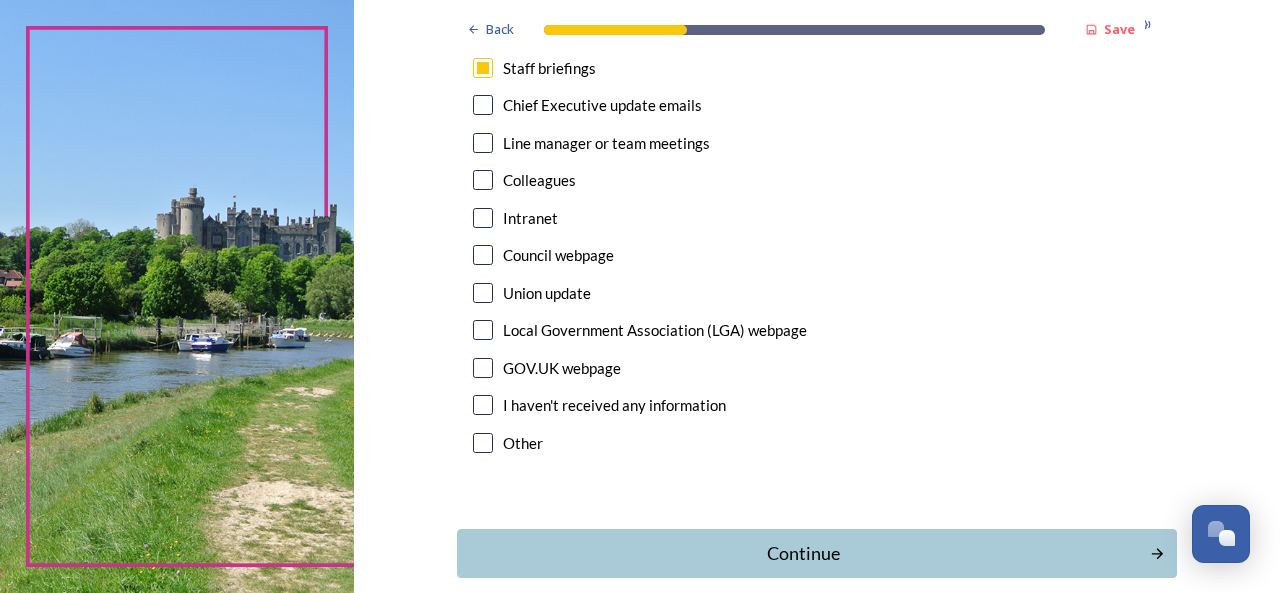click on "Back Save You and your local area Are you responding as a.... * Resident or someone who works in West Sussex Member of staff from one of the councils within West Sussex (district, borough or county) Local organisation, charity or community group Local business Other stakeholder 1. Which council is your employer? * Adur District Council Arun District Council Chichester District Council Crawley Borough Council Horsham District Council Mid-Sussex District Council Worthing Borough Council West Sussex County Council 2. How well do you understand the proposed changes to local government in West Sussex? Very well Fairly well Not very well Not at all 3. Where have you received most of your information about the reorganisation so far? Staff briefings Chief Executive update emails Line manager or team meetings Colleagues Intranet Council webpage Union update Local Government Association (LGA) webpage GOV.UK webpage I haven't received any information Other Continue   Back Powered by" at bounding box center (817, -209) 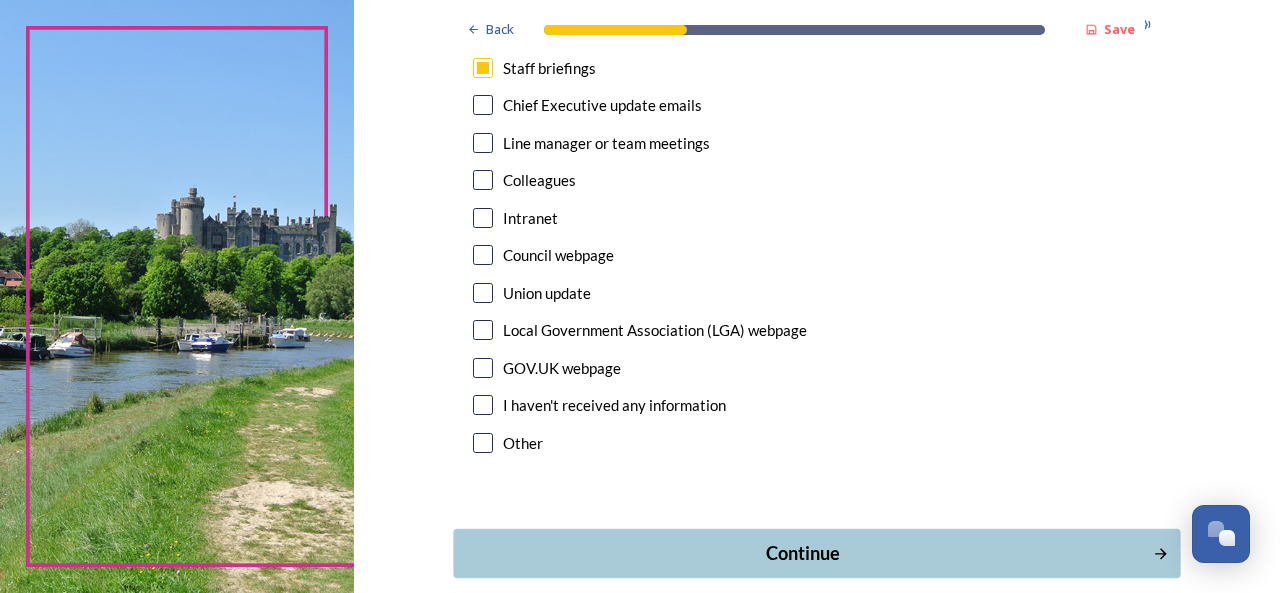 click on "Continue" at bounding box center [803, 553] 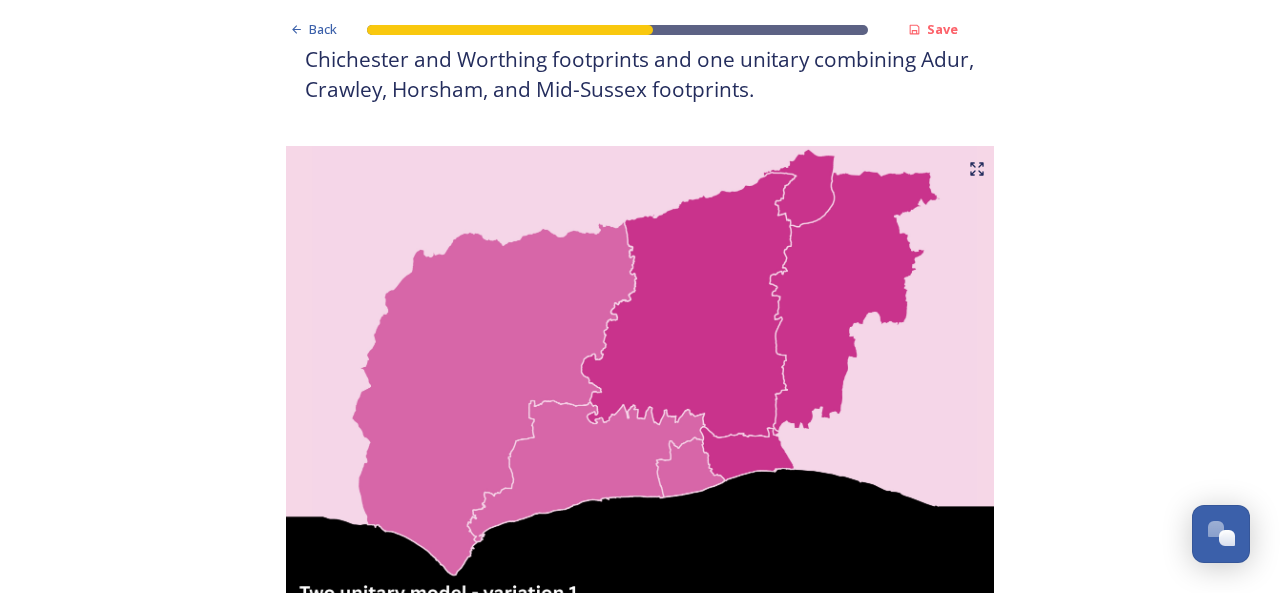 scroll, scrollTop: 1100, scrollLeft: 0, axis: vertical 